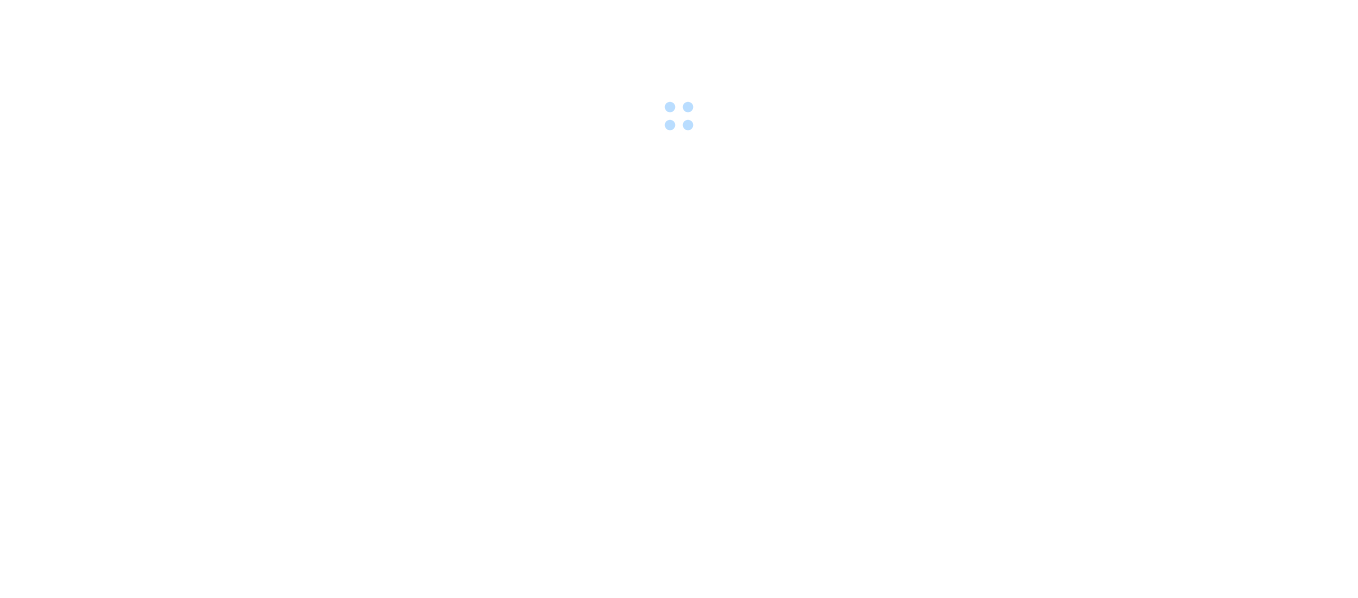 scroll, scrollTop: 0, scrollLeft: 0, axis: both 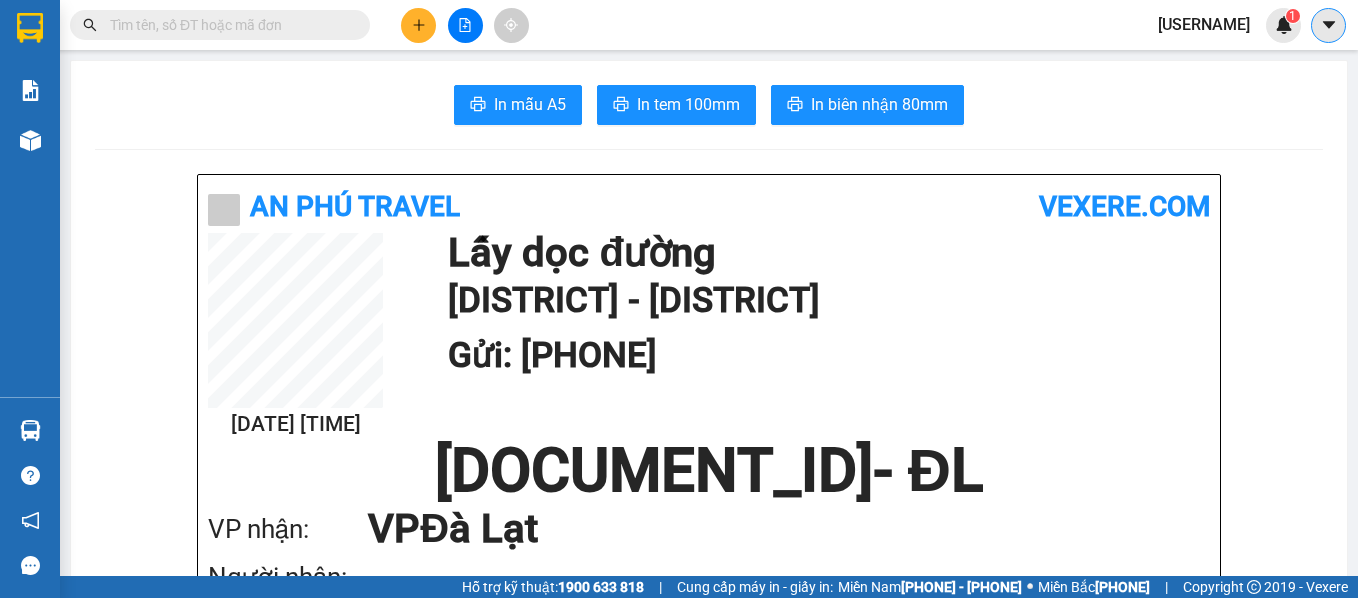 click at bounding box center [1328, 25] 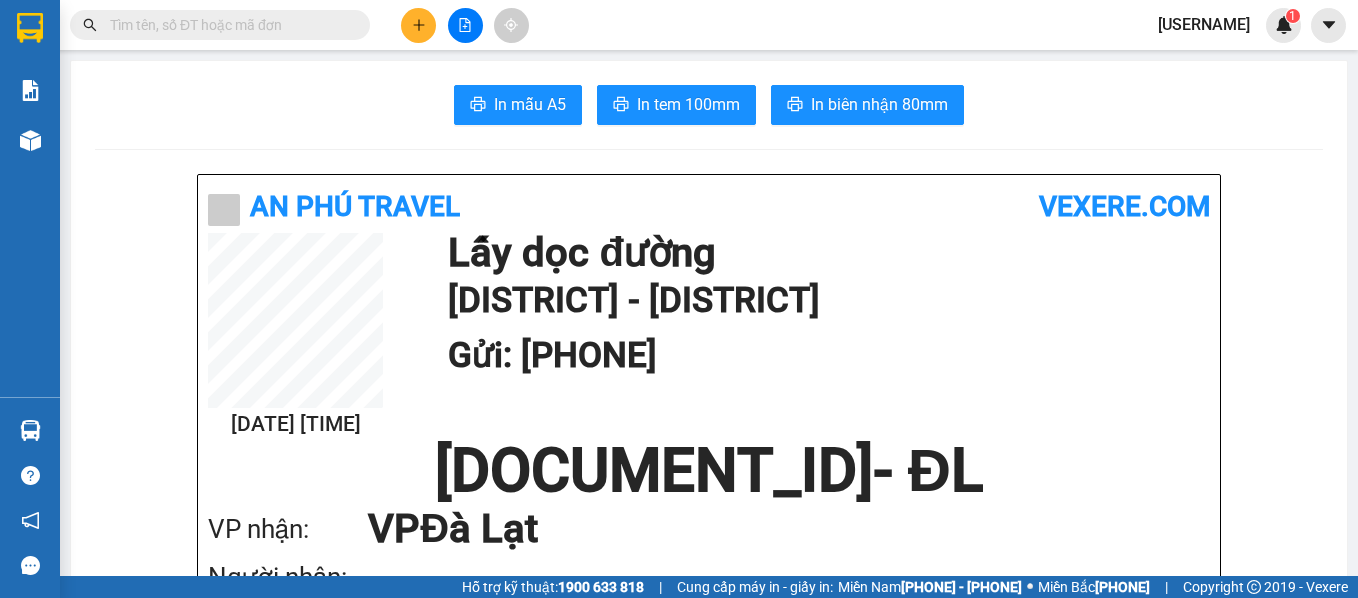 click on "[USERNAME]" at bounding box center [1204, 24] 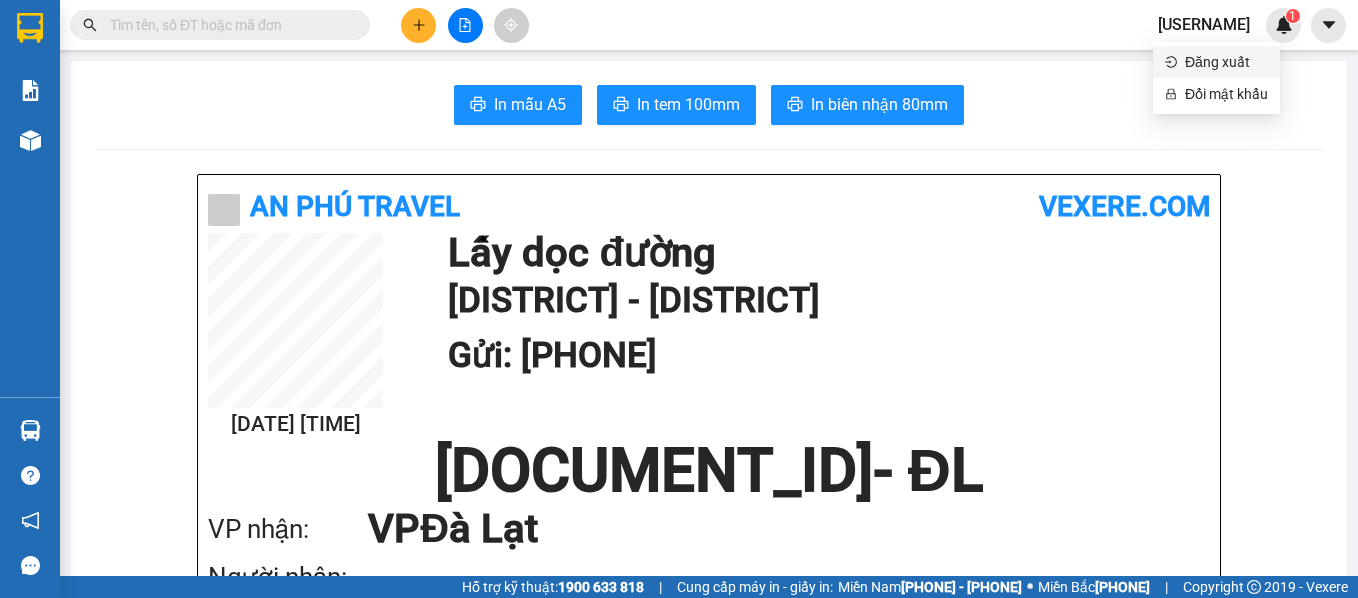 click on "Đăng xuất" at bounding box center (1226, 62) 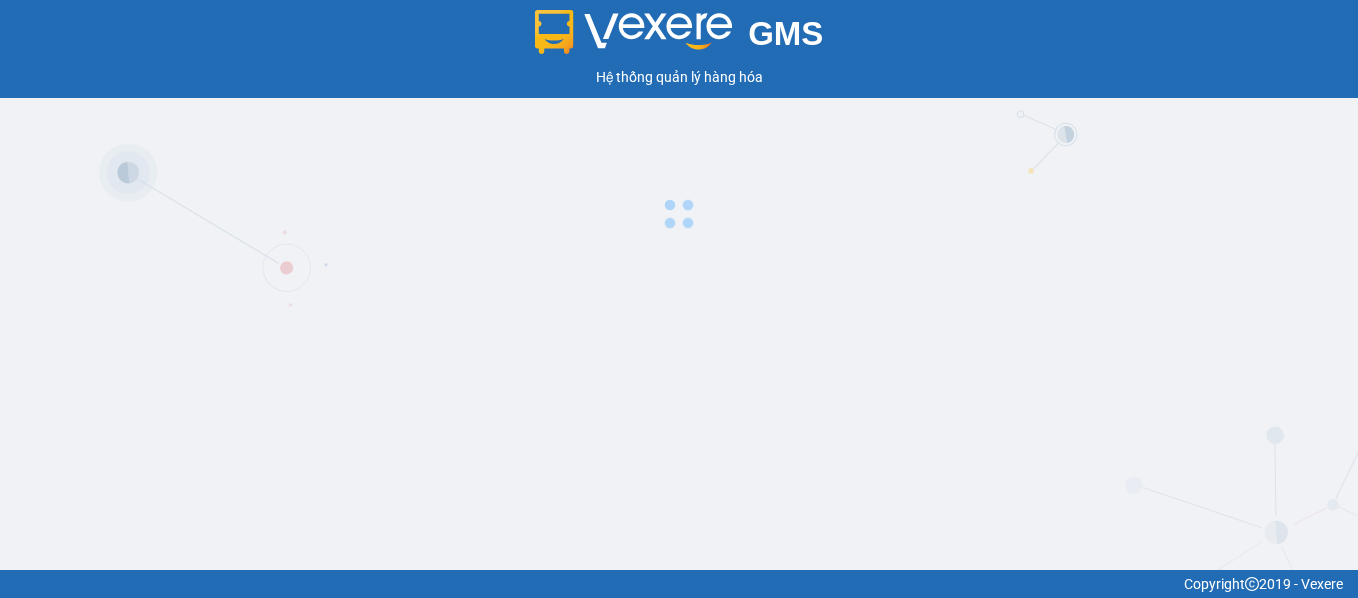 scroll, scrollTop: 0, scrollLeft: 0, axis: both 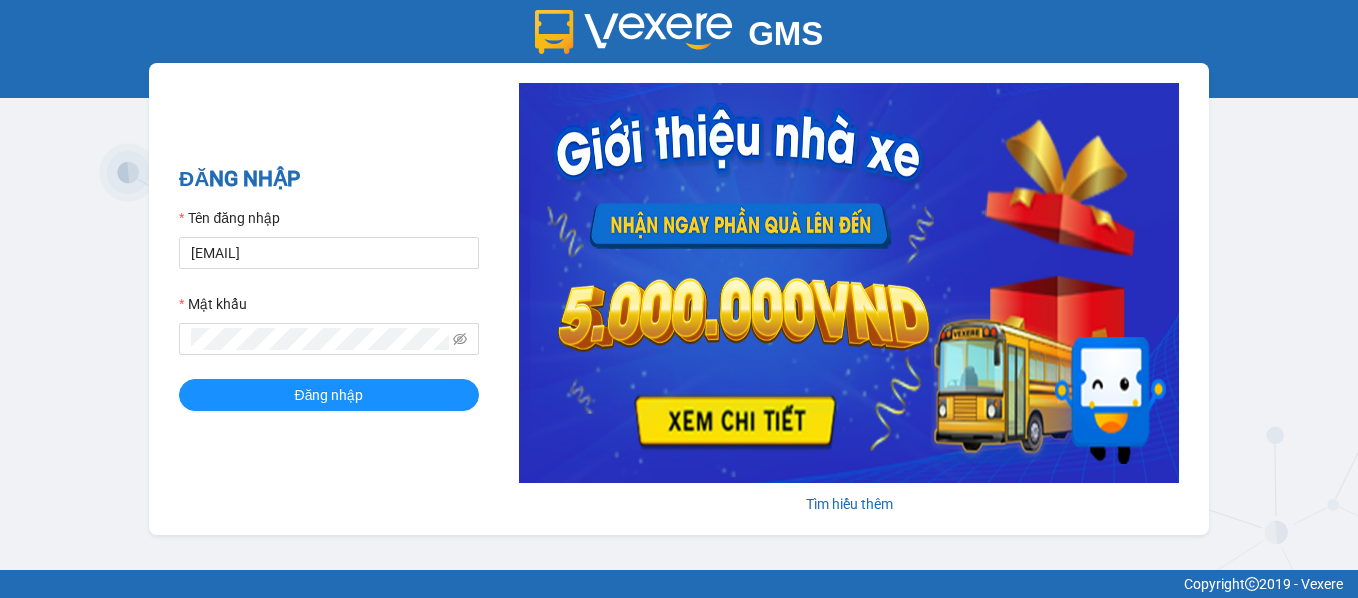 click on "[EMAIL]" at bounding box center (329, 253) 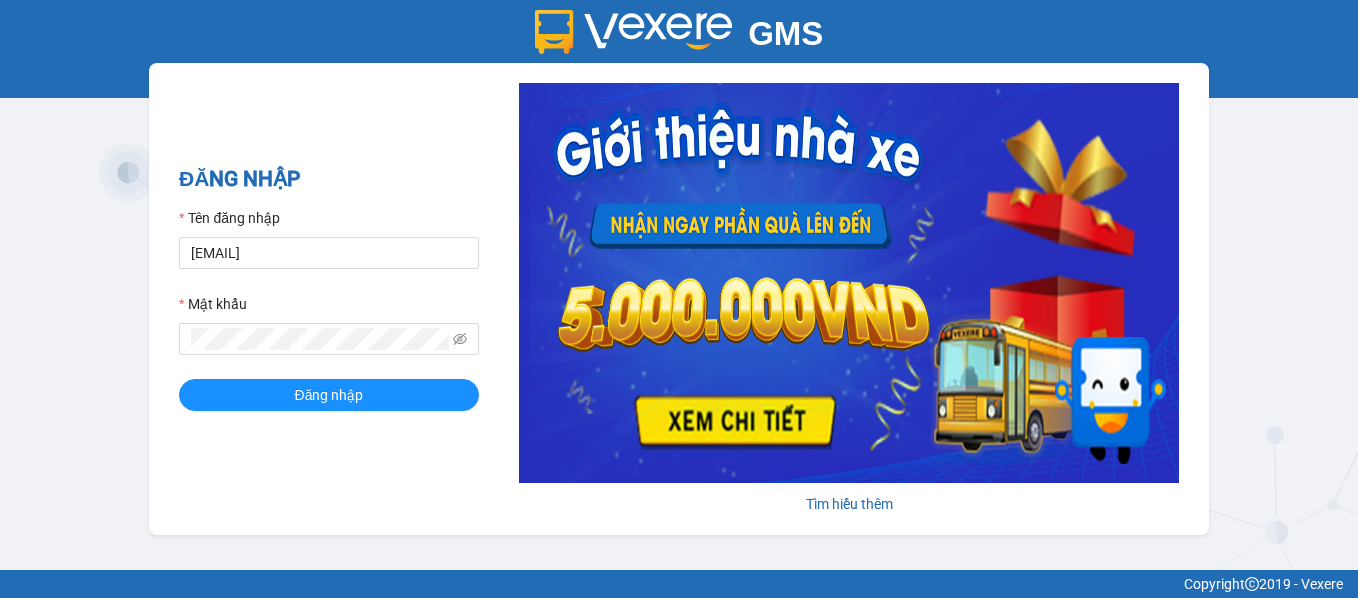 type on "[EMAIL]" 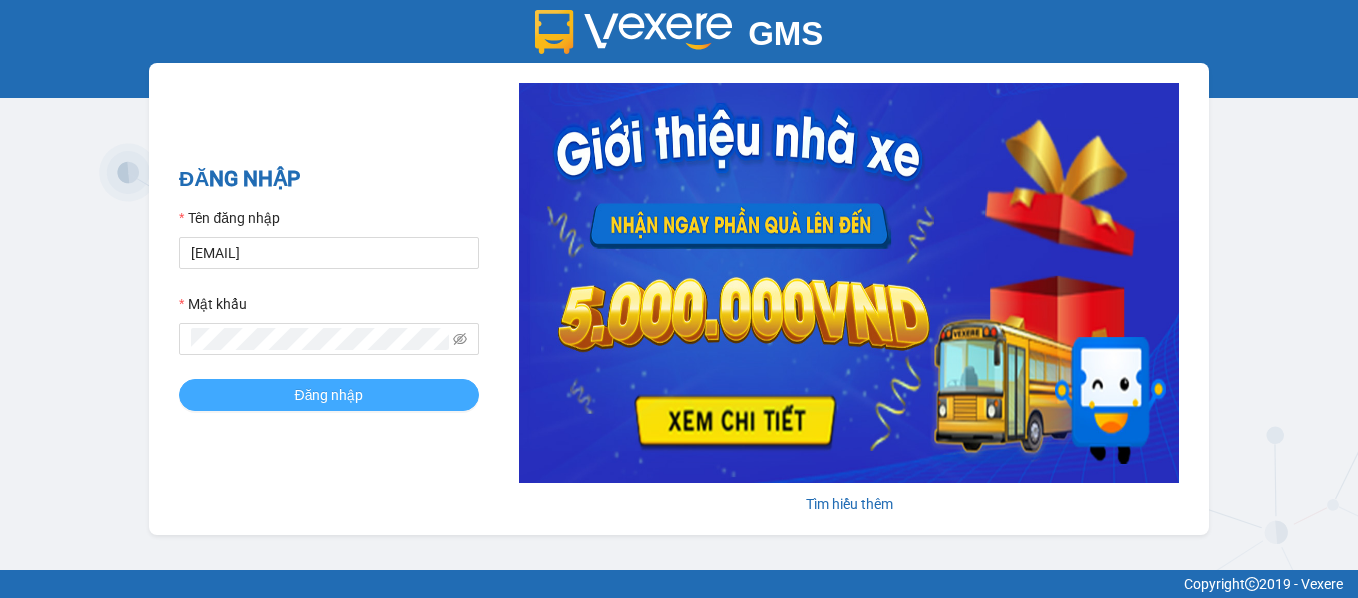 click on "Đăng nhập" at bounding box center (329, 395) 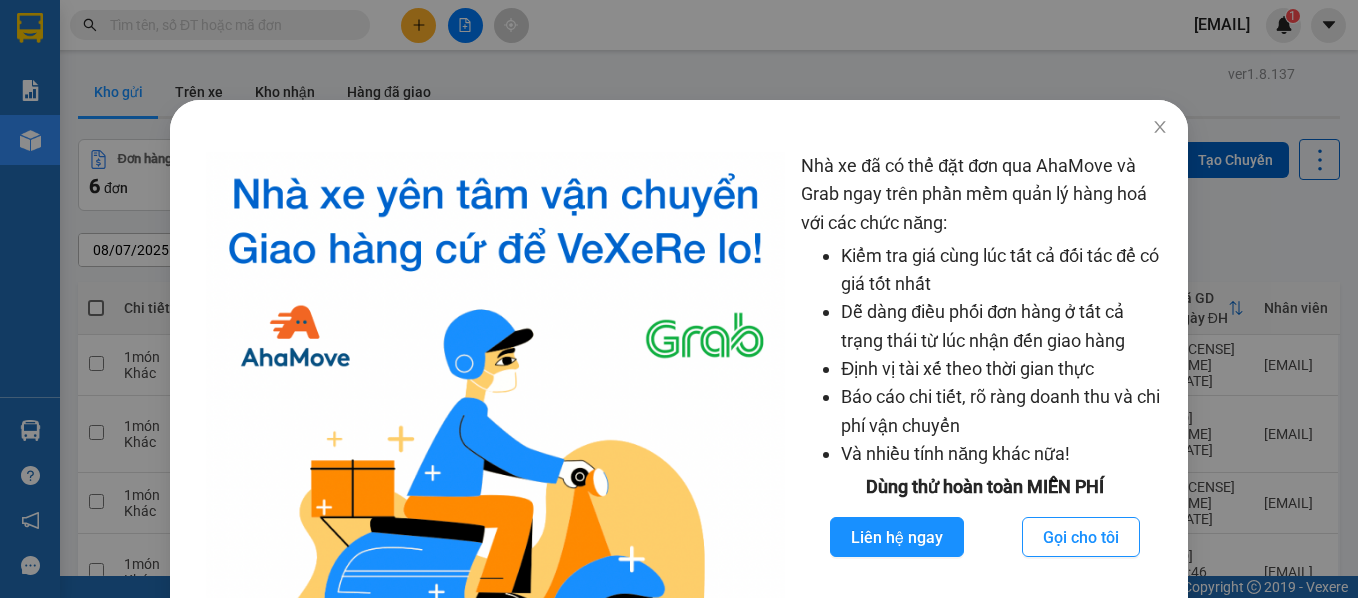 click at bounding box center [1160, 127] 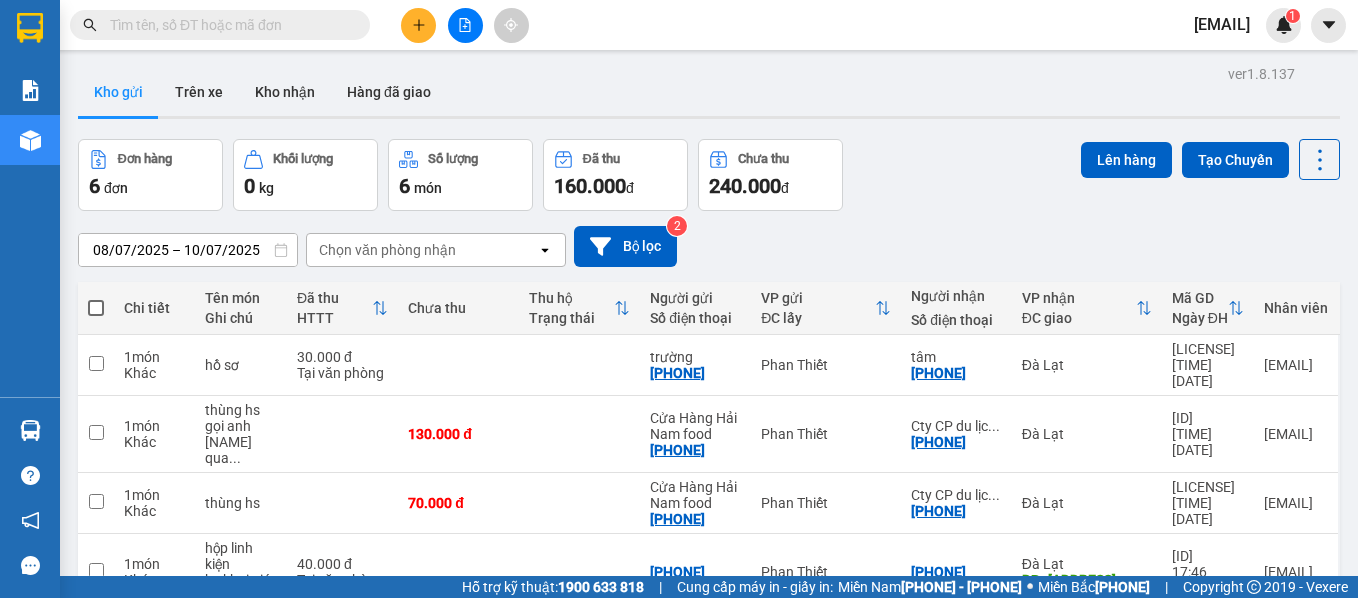 click on "ver 1.8.137 Kho gửi Trên xe Kho nhận Hàng đã giao Đơn hàng 6 đơn Khối lượng 0 kg Số lượng 6 món Đã thu 160.000  đ Chưa thu 240.000  đ Lên hàng Tạo Chuyến [DATE] – [DATE] Press the down arrow key to interact with the calendar and select a date. Press the escape button to close the calendar. Selected date range is from [DATE] to [DATE]. Chọn văn phòng nhận open Bộ lọc 2 Chi tiết Tên món Ghi chú Đã thu HTTT Chưa thu Thu hộ Trạng thái Người gửi Số điện thoại VP gửi ĐC lấy Người nhận Số điện thoại VP nhận ĐC giao Mã GD Ngày ĐH Nhân viên 1  món Khác hồ sơ 30.000 đ Tại văn phòng[NAME] [PHONE] [NAME] [PHONE] [NAME] [LICENSE] [TIME] [NAME] 1  món Khác thùng hs gọi anh [NAME] qua ... 130.000 đ Cửa Hàng Hải Nam food [PHONE] [NAME] [NAME] [PHONE] [NAME] [LICENSE] [TIME] [NAME] 1  món Khác thùng hs 70.000 đ ..." at bounding box center [709, 432] 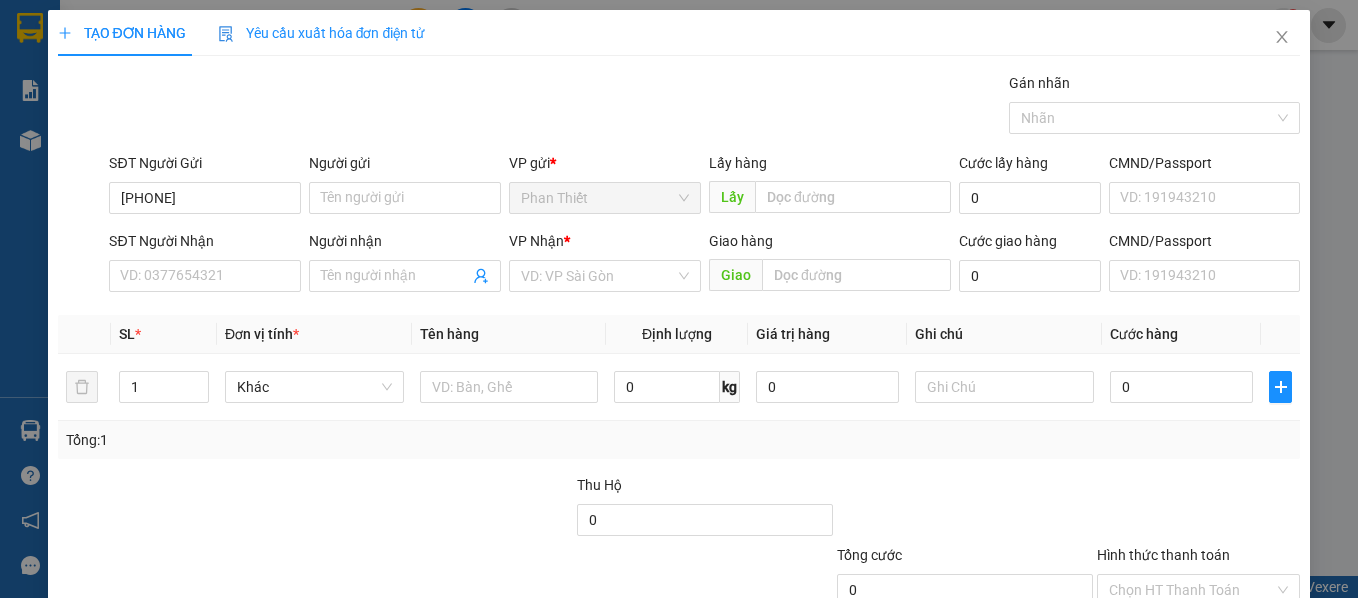 type on "[PHONE]" 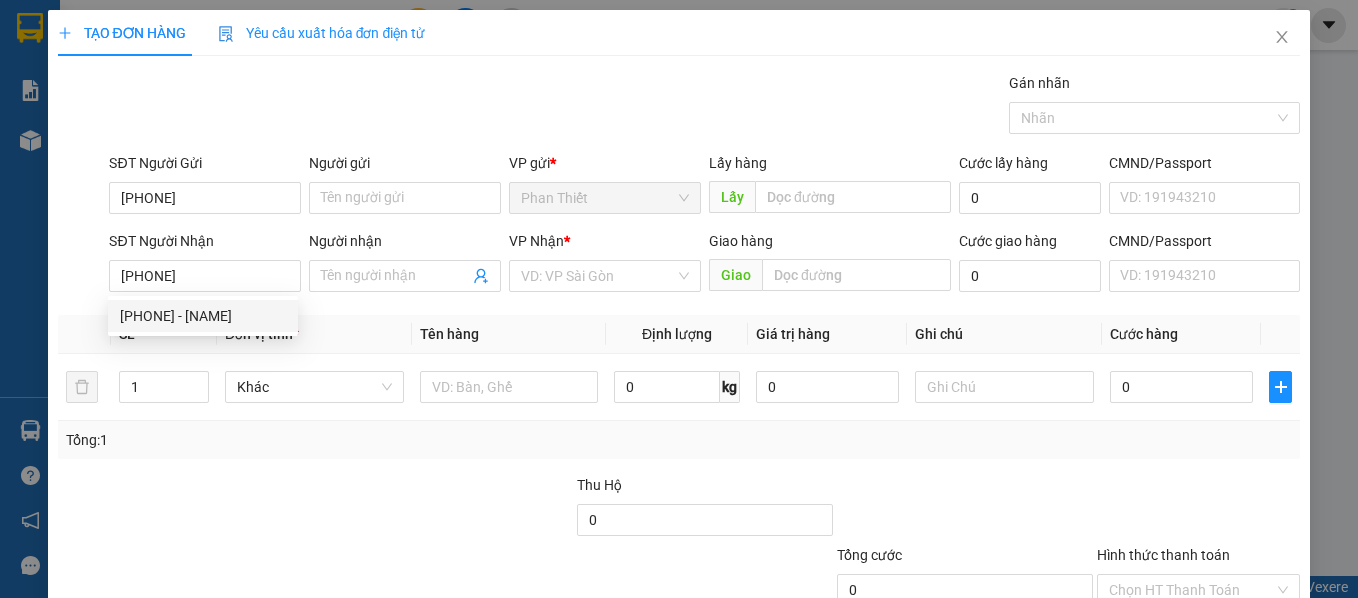 click on "[PHONE] - [NAME]" at bounding box center [203, 316] 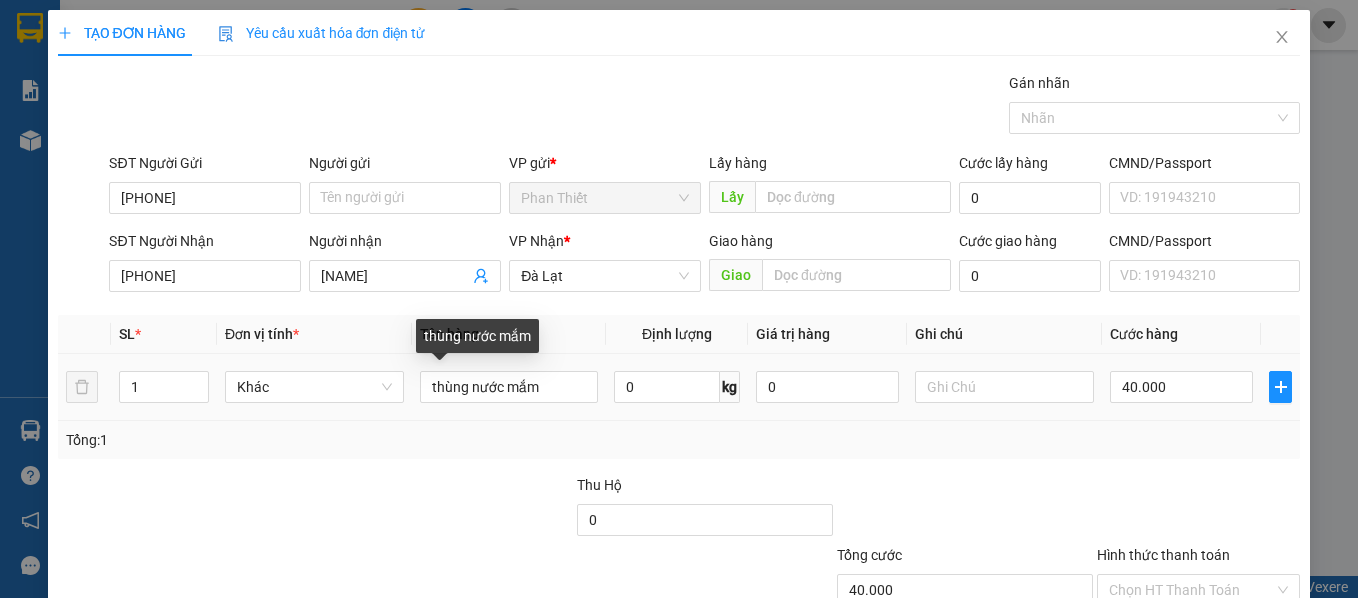 type on "[PHONE]" 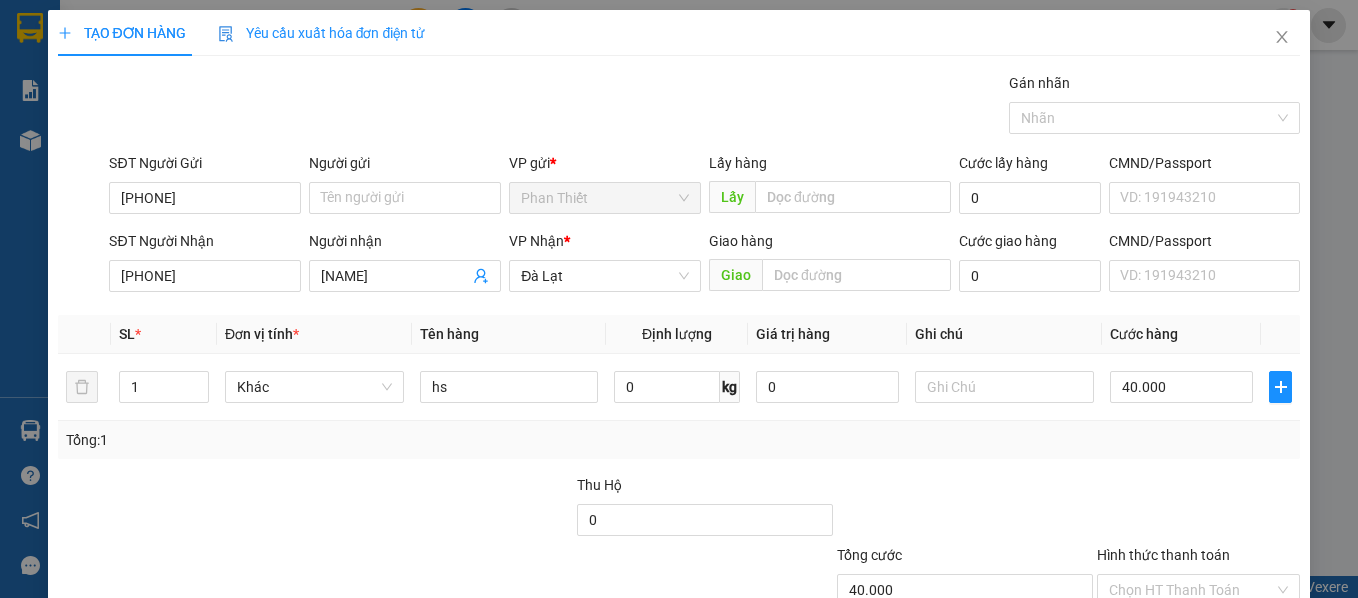 type on "hs" 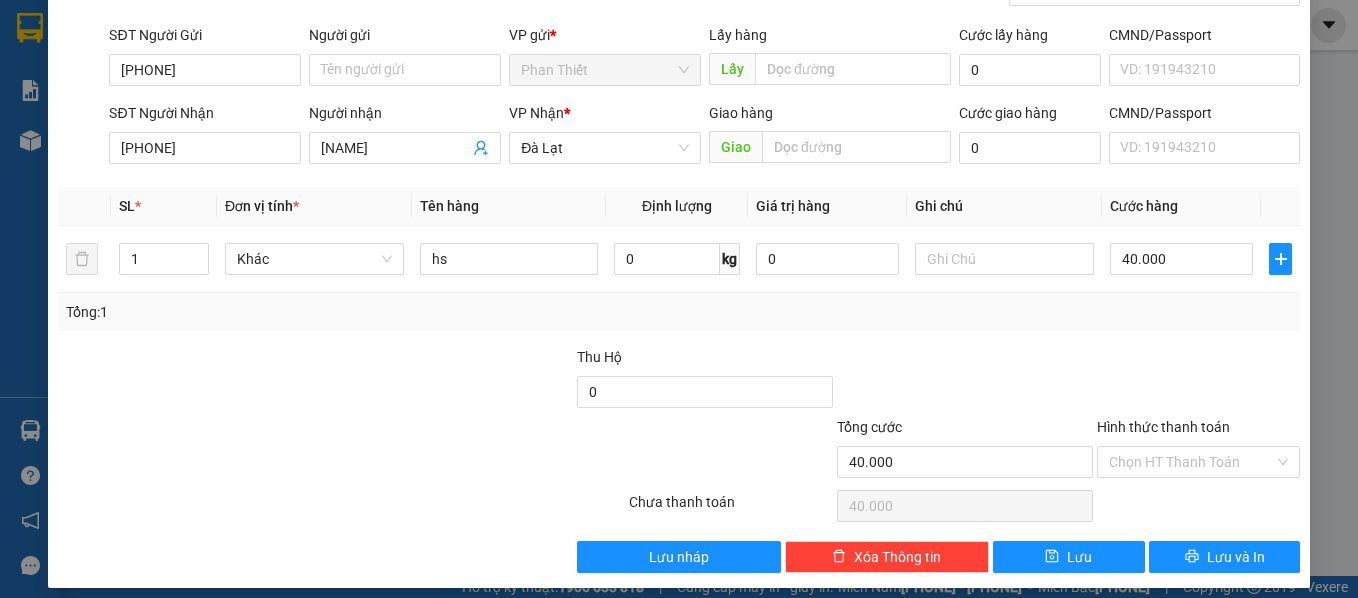 scroll, scrollTop: 142, scrollLeft: 0, axis: vertical 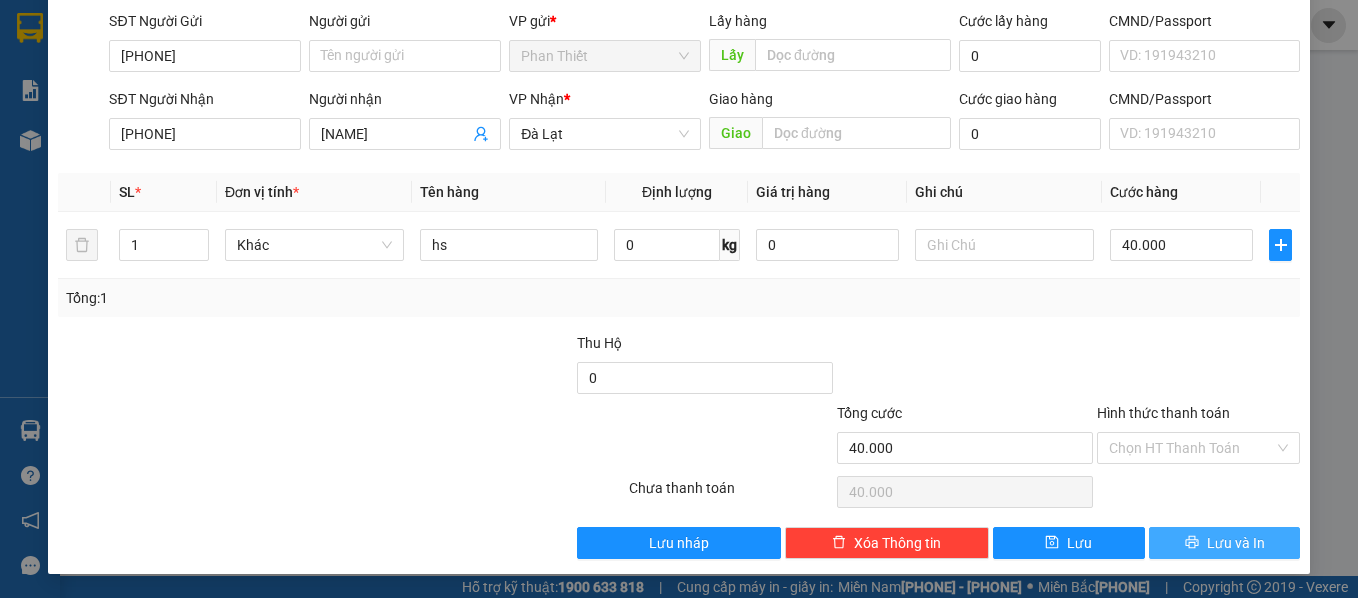 click on "Lưu và In" at bounding box center (1225, 543) 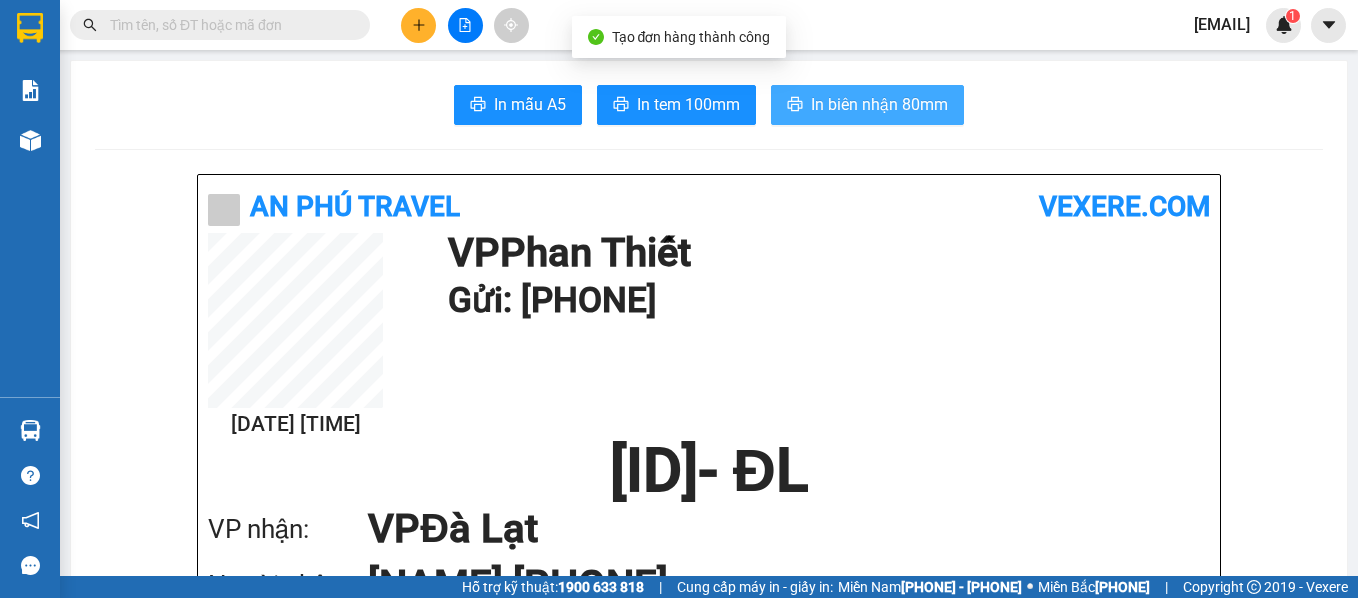 click on "In biên nhận 80mm" at bounding box center [867, 105] 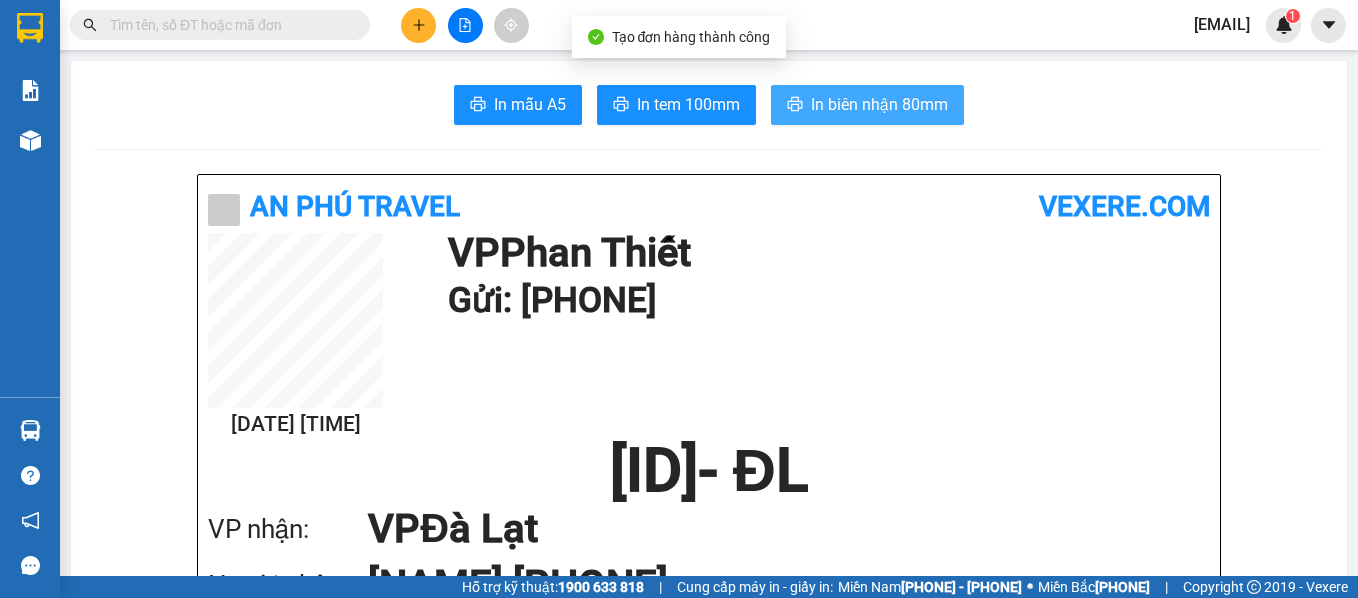 scroll, scrollTop: 0, scrollLeft: 0, axis: both 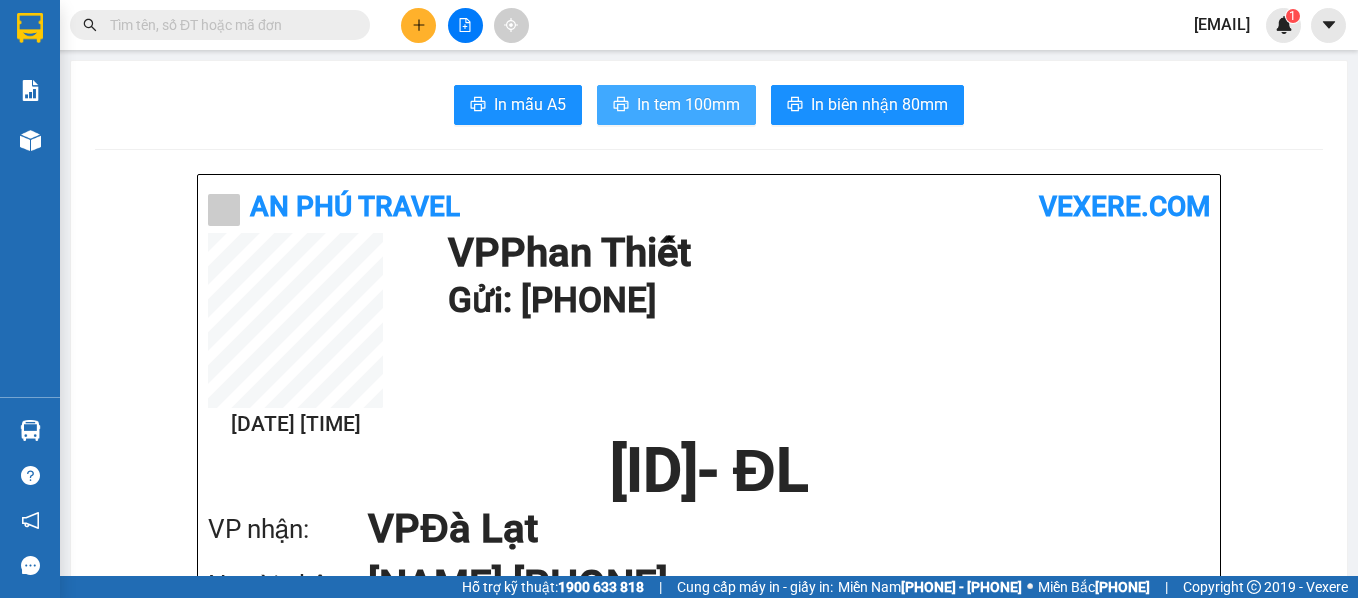 click on "In tem 100mm" at bounding box center [676, 105] 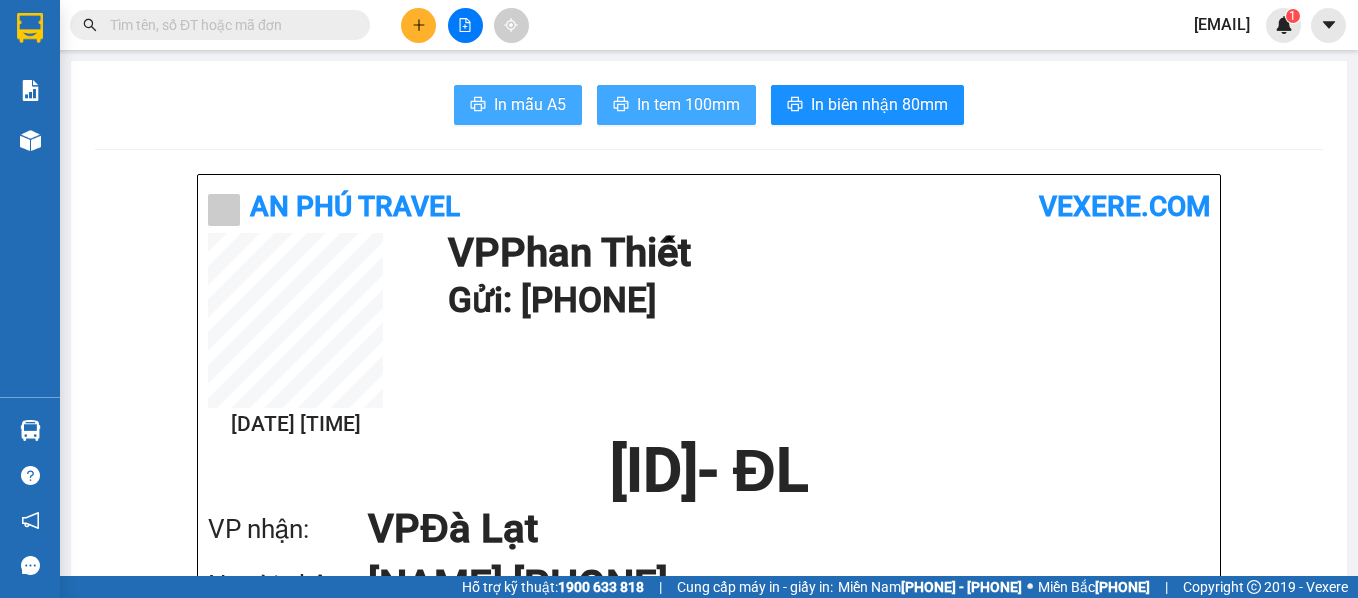 scroll, scrollTop: 0, scrollLeft: 0, axis: both 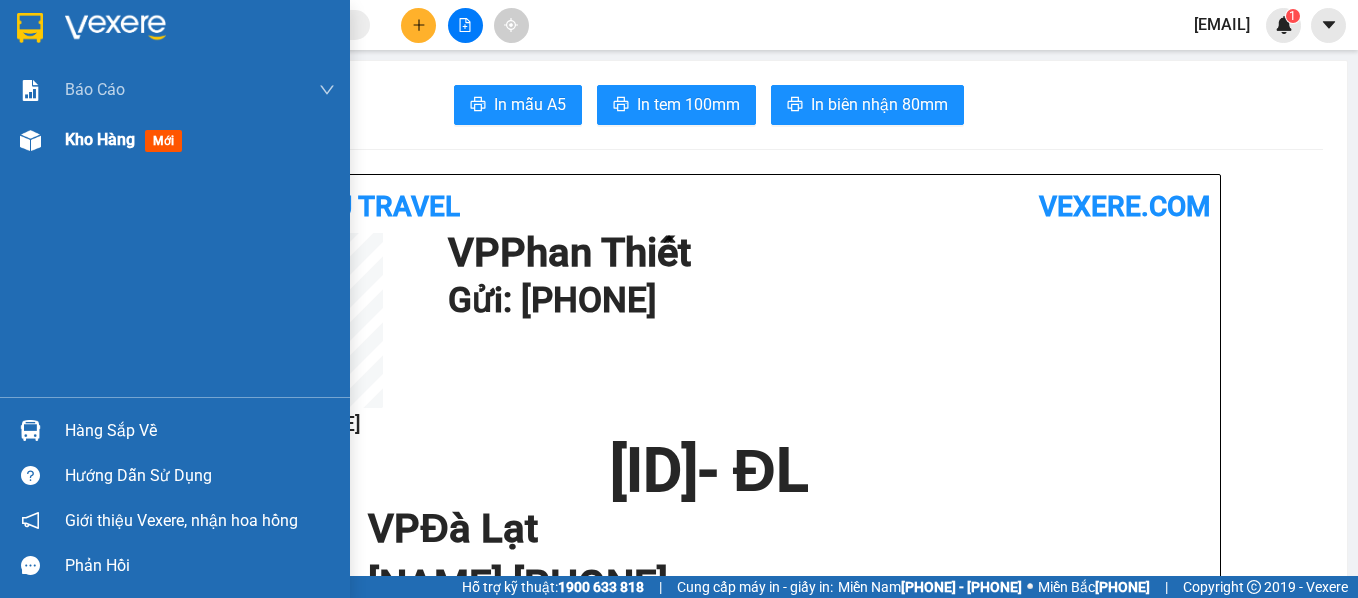 click on "Kho hàng mới" at bounding box center (200, 90) 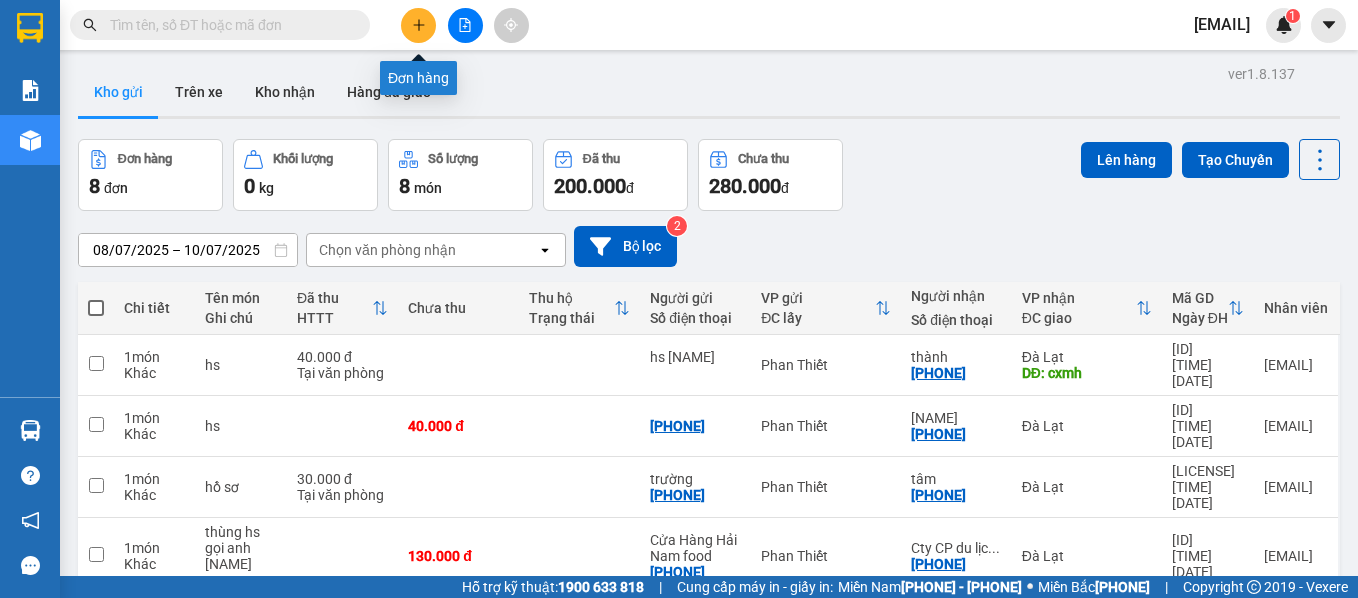 click at bounding box center [419, 25] 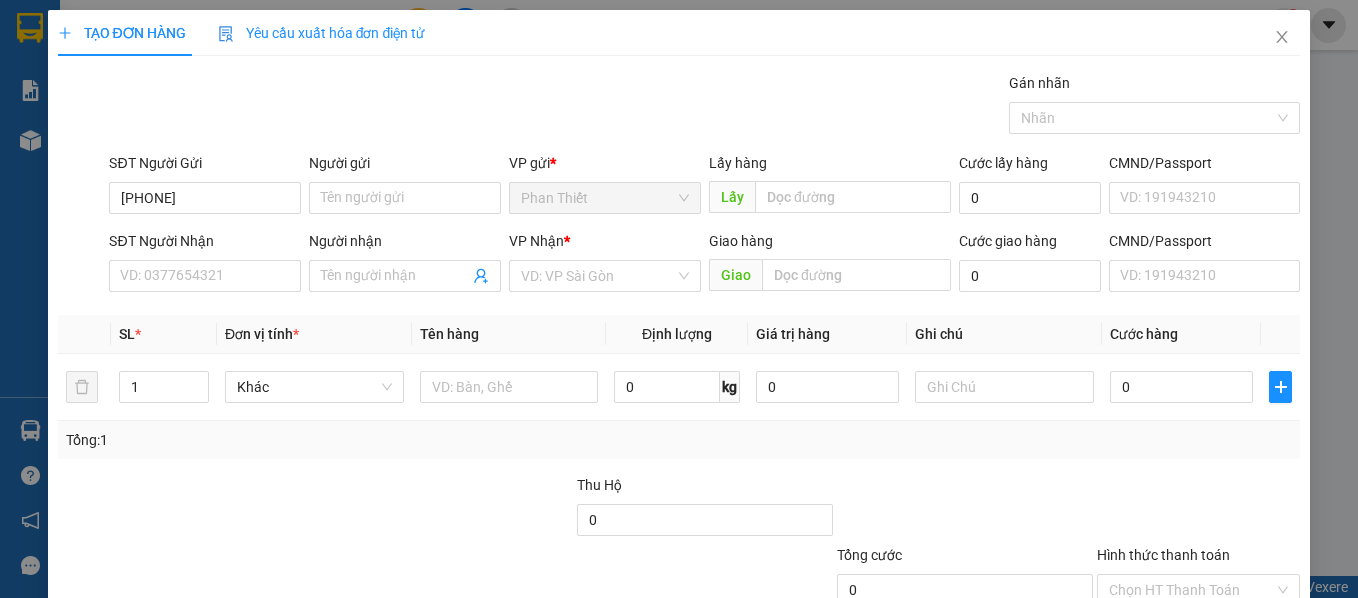 type on "[PHONE]" 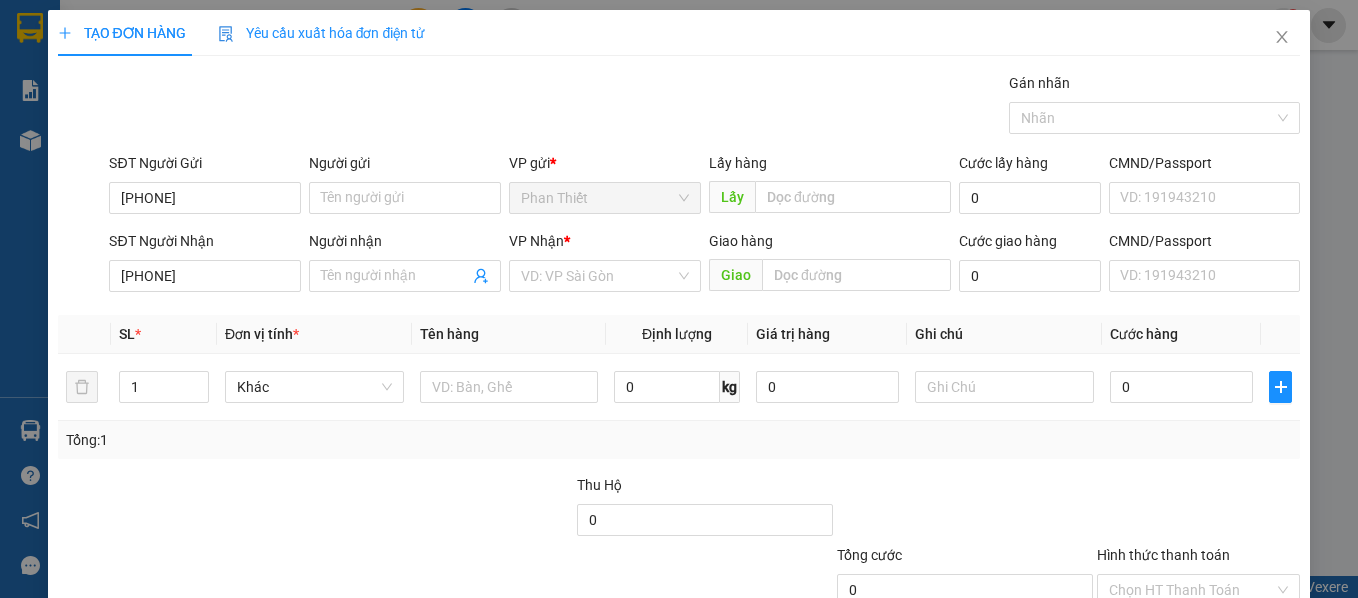 type on "[PHONE]" 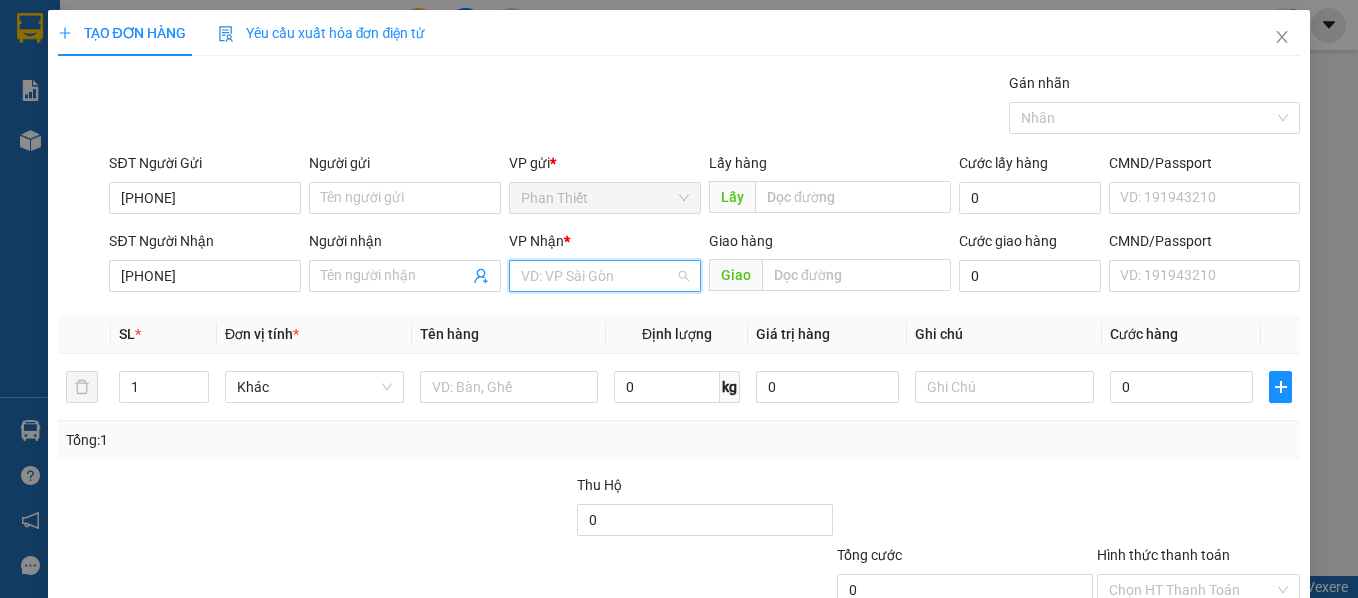 click at bounding box center [598, 276] 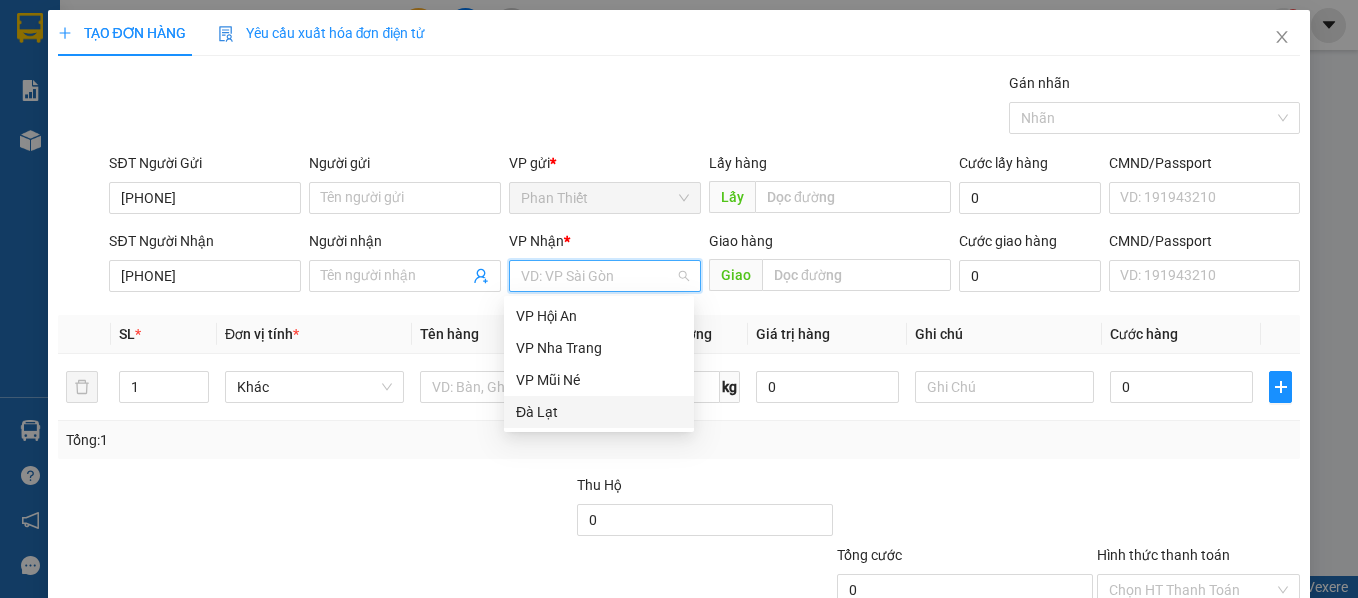 click on "Đà Lạt" at bounding box center (599, 412) 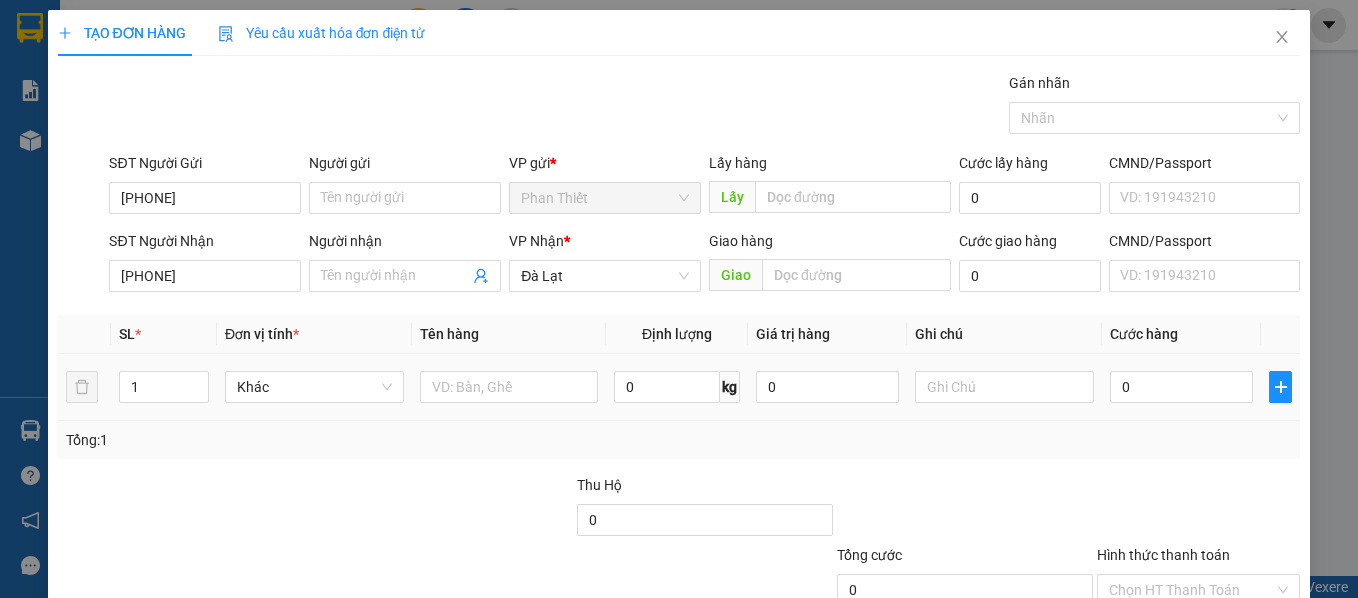 click at bounding box center [509, 387] 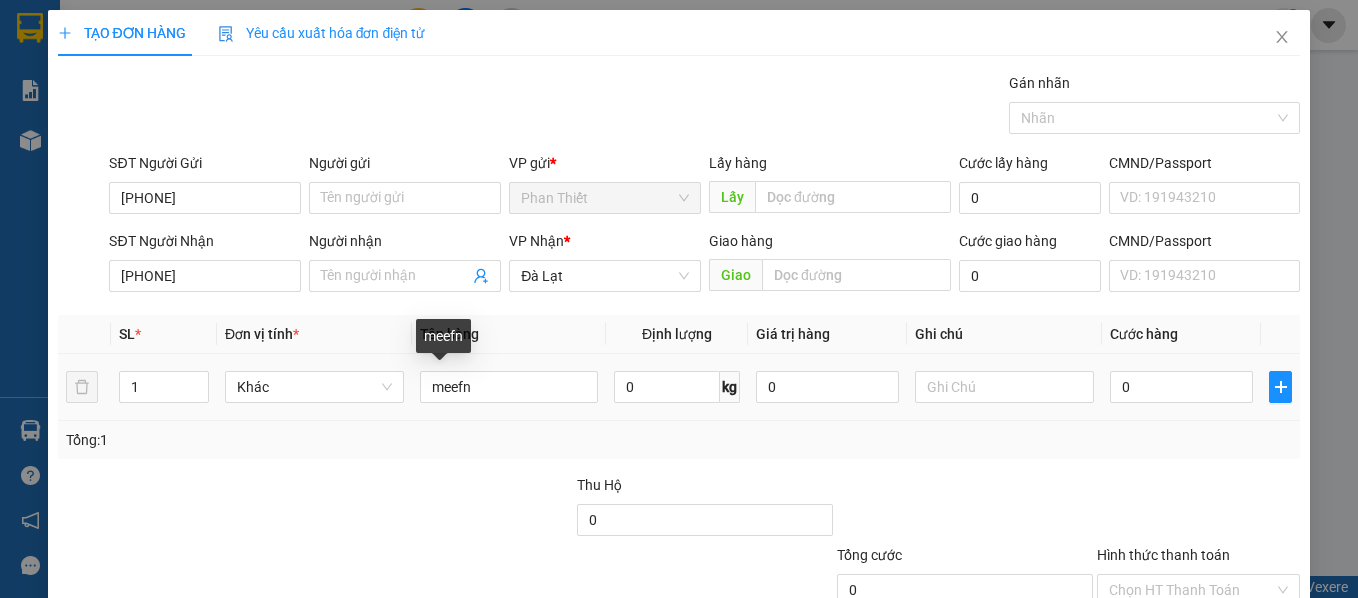 click on "meefn" at bounding box center (509, 387) 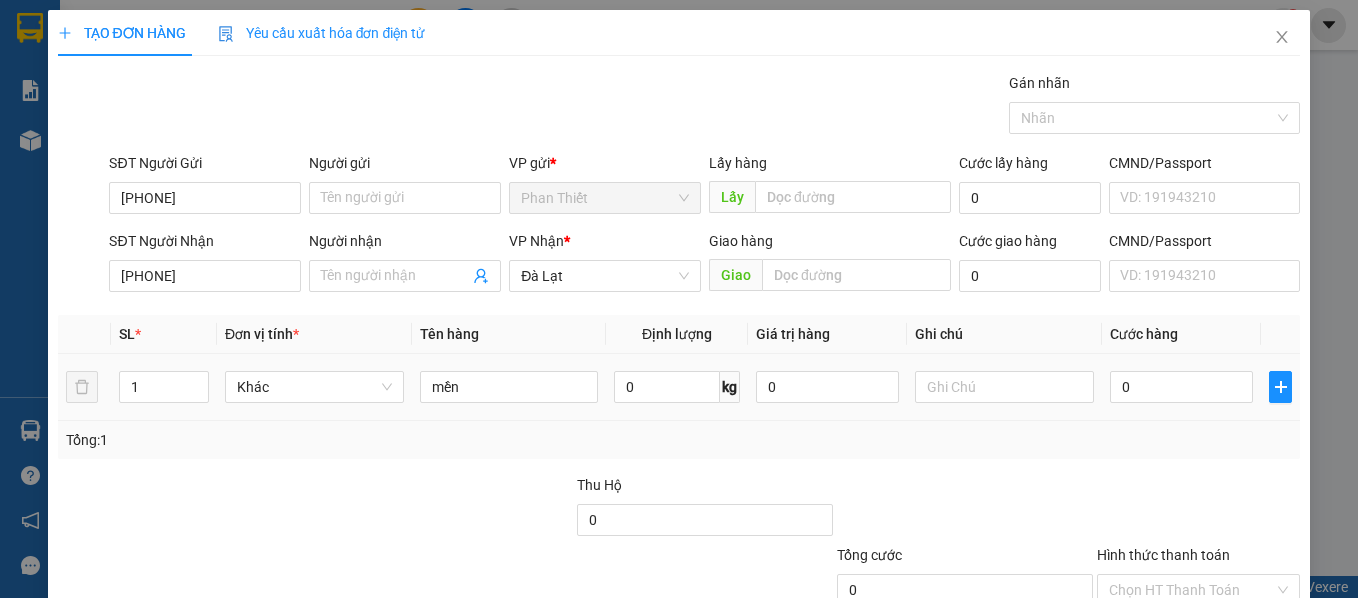 type on "mền" 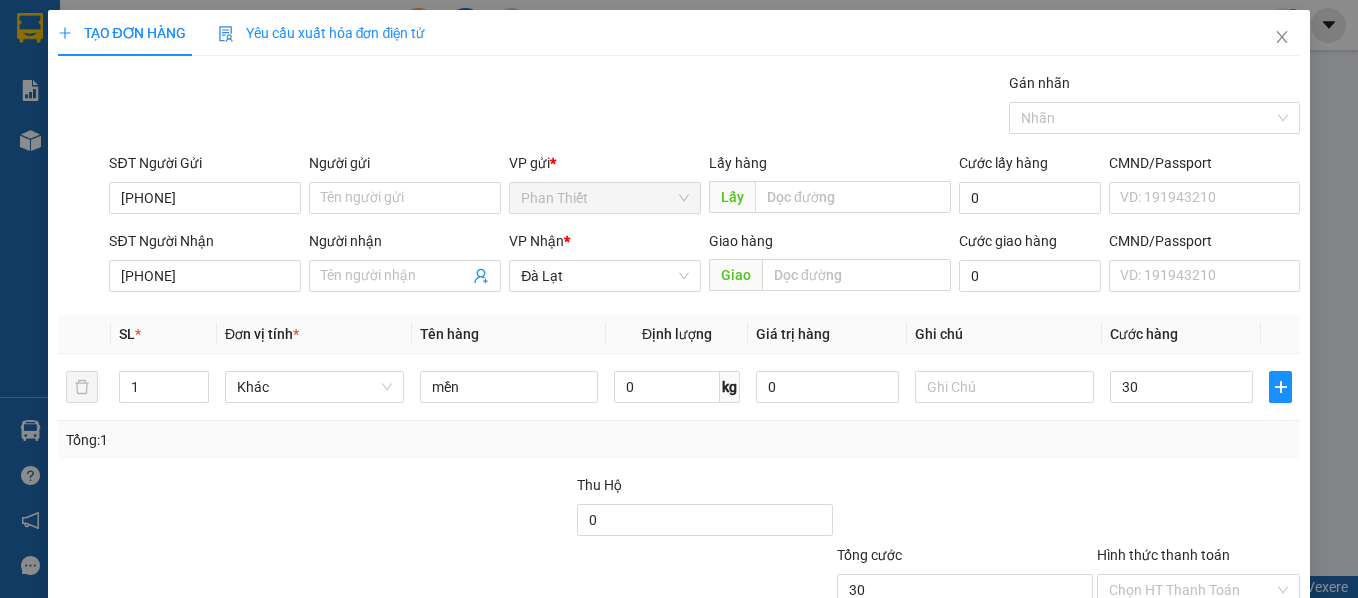 type on "30" 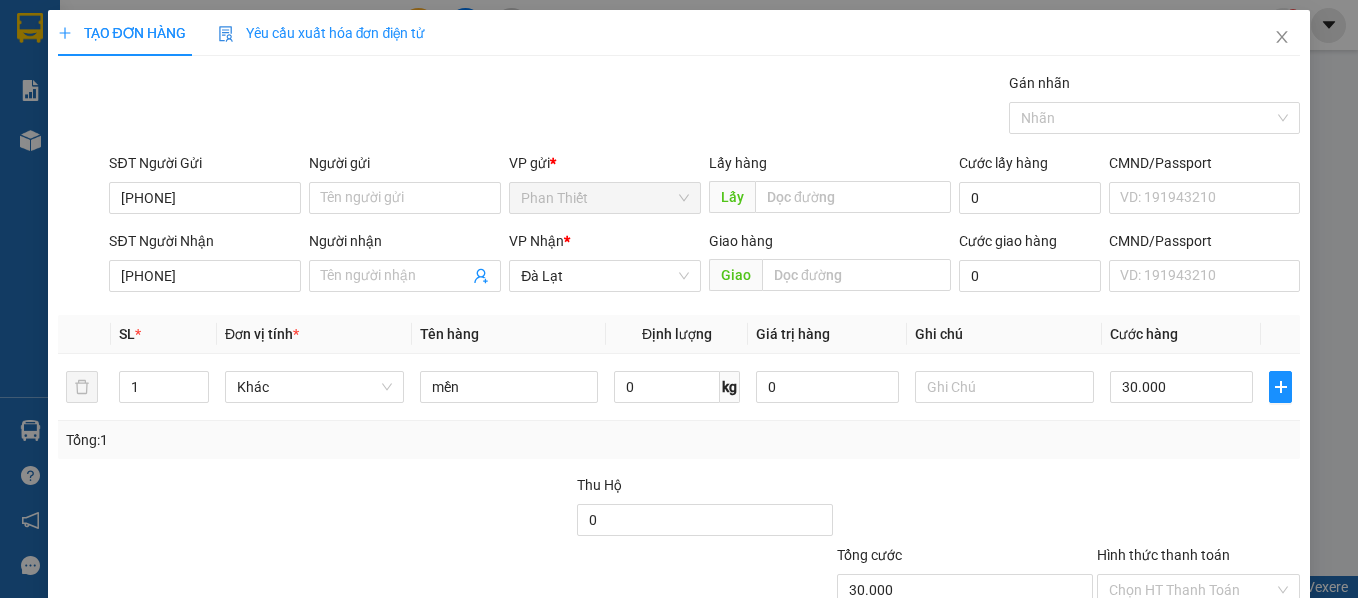click at bounding box center (1199, 509) 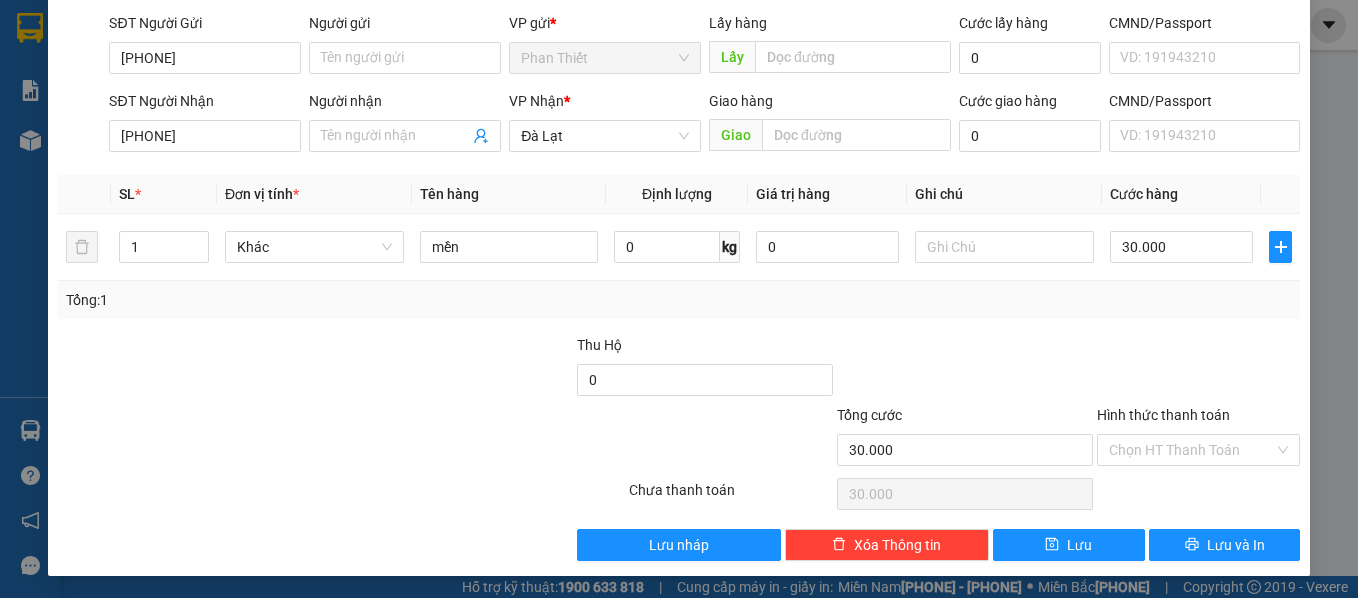 scroll, scrollTop: 142, scrollLeft: 0, axis: vertical 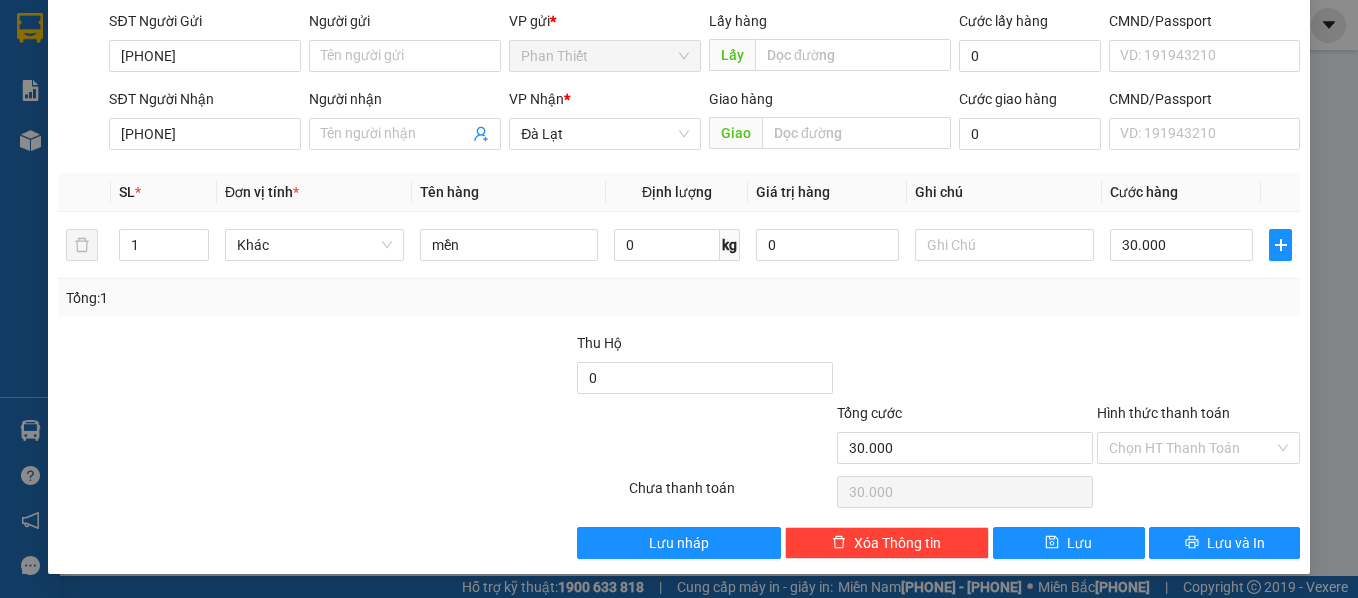 click on "Hình thức thanh toán" at bounding box center (1192, 448) 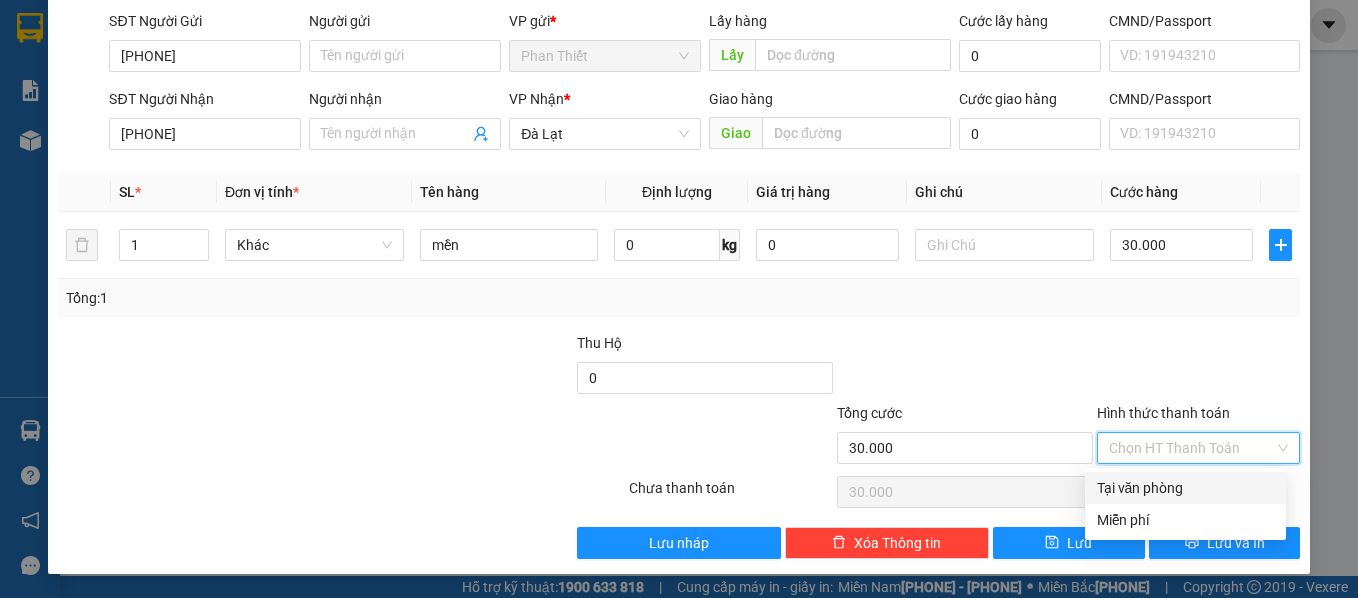 drag, startPoint x: 1142, startPoint y: 485, endPoint x: 1148, endPoint y: 505, distance: 20.880613 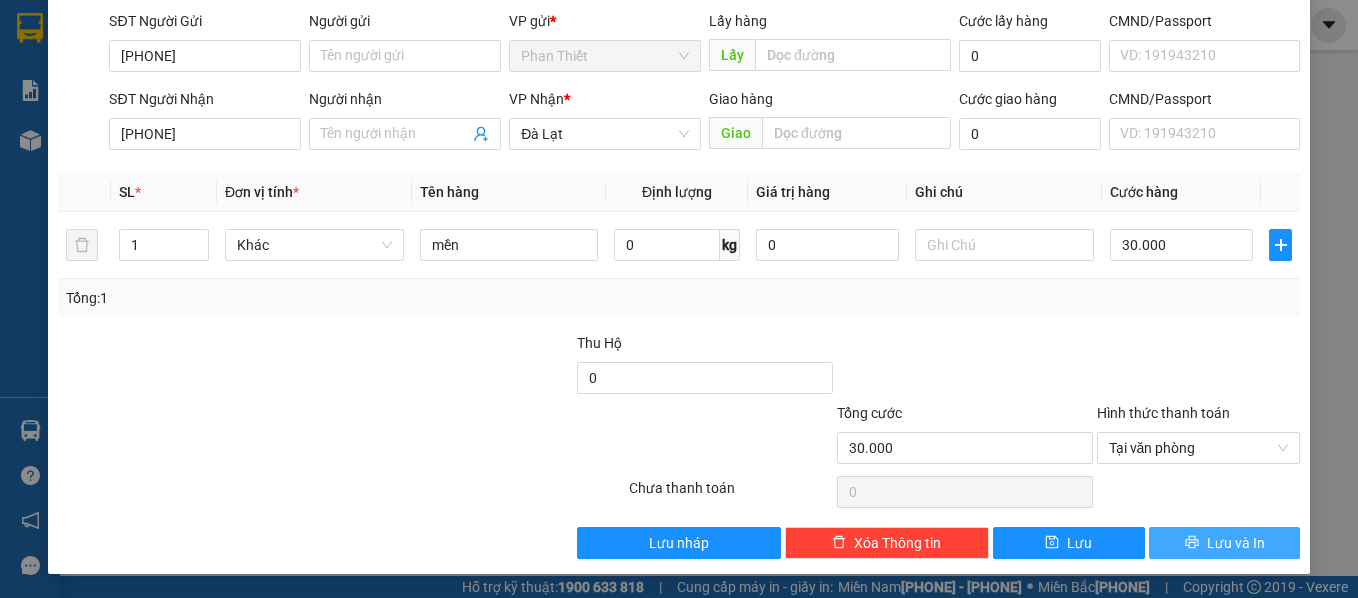 click on "Lưu và In" at bounding box center (1225, 543) 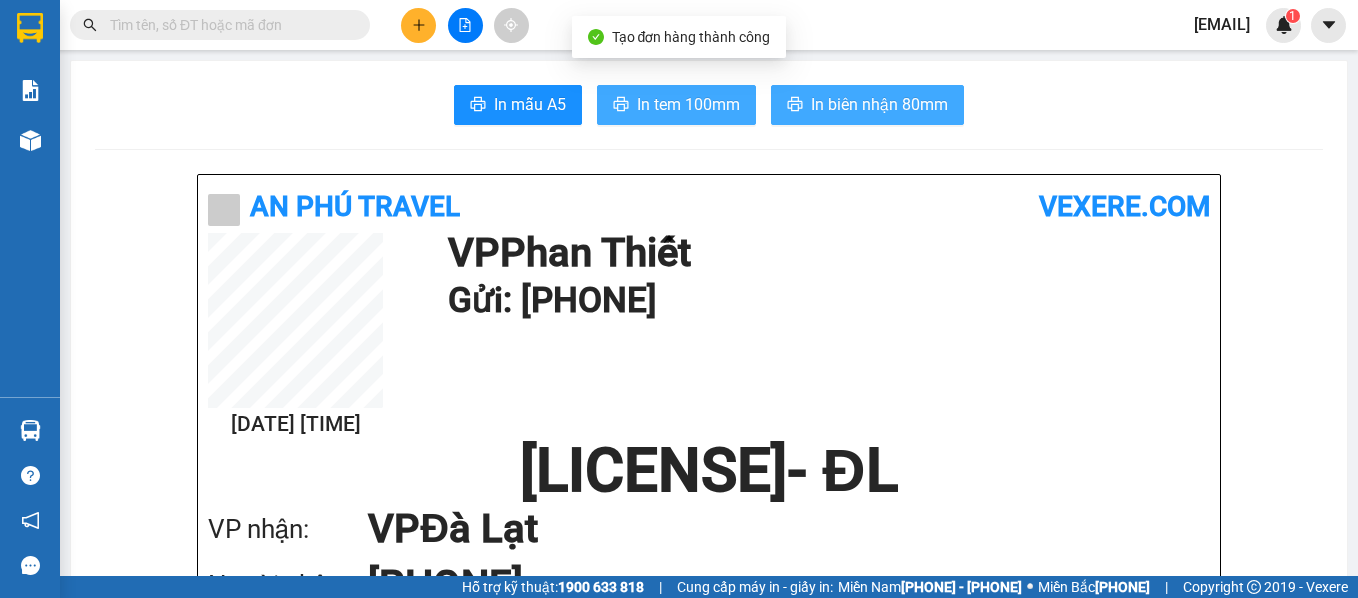 click on "In biên nhận 80mm" at bounding box center (879, 104) 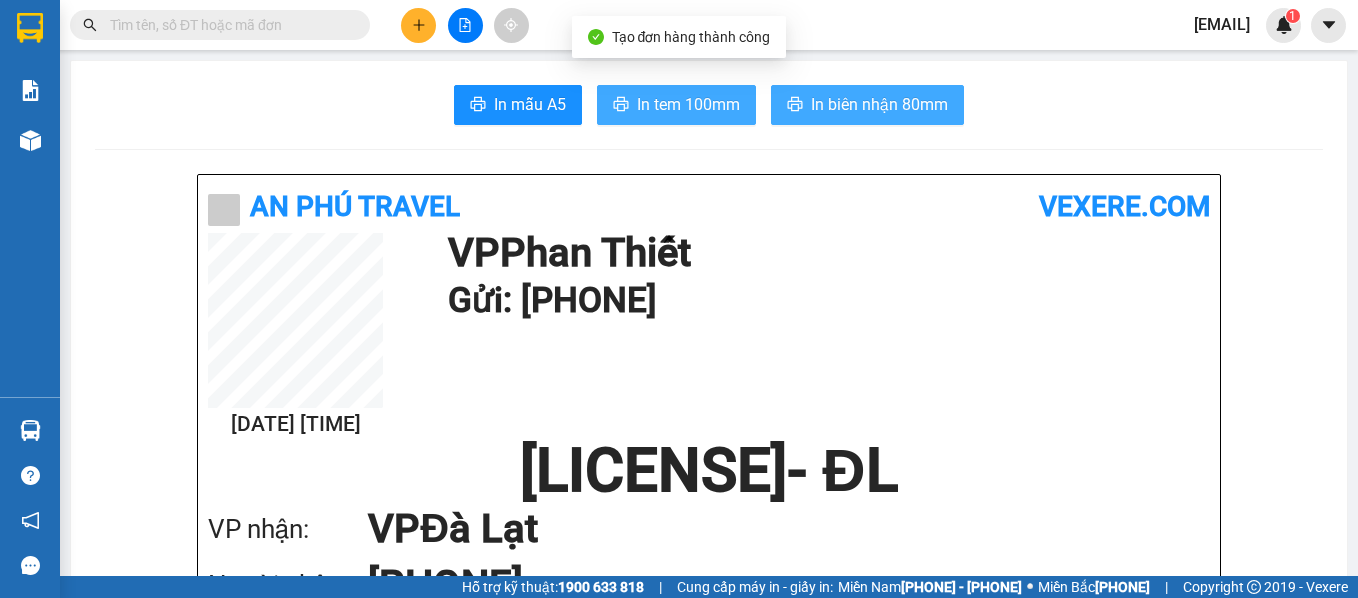 scroll, scrollTop: 0, scrollLeft: 0, axis: both 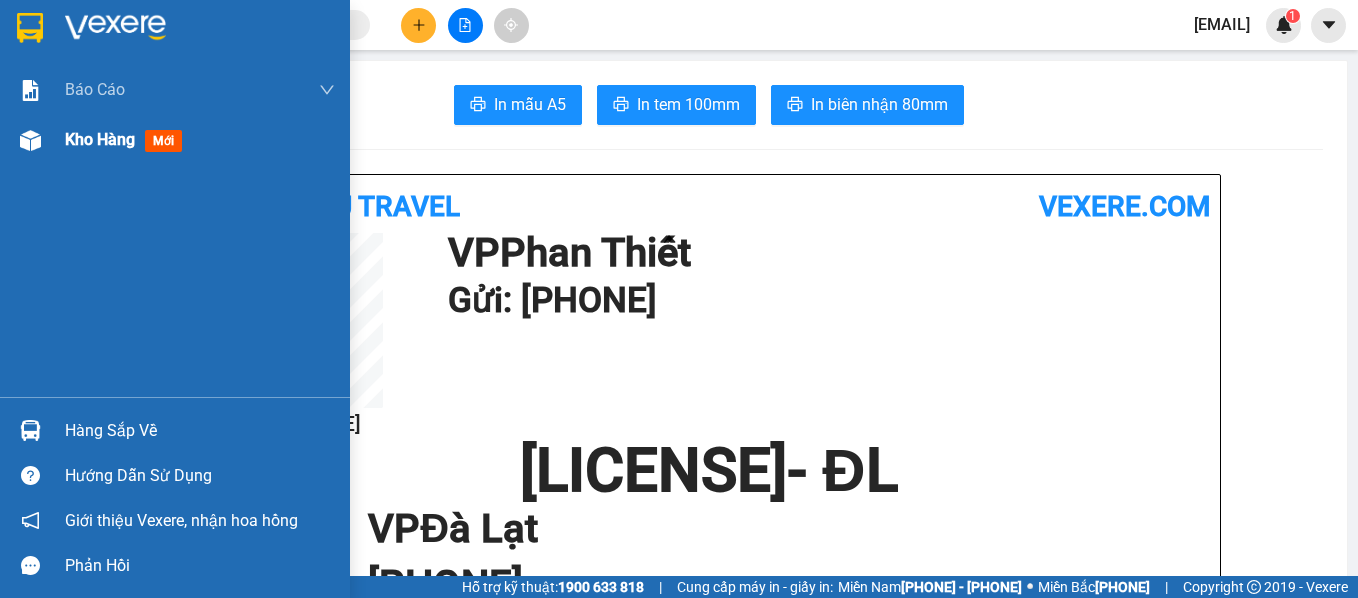 click on "Kho hàng mới" at bounding box center (200, 90) 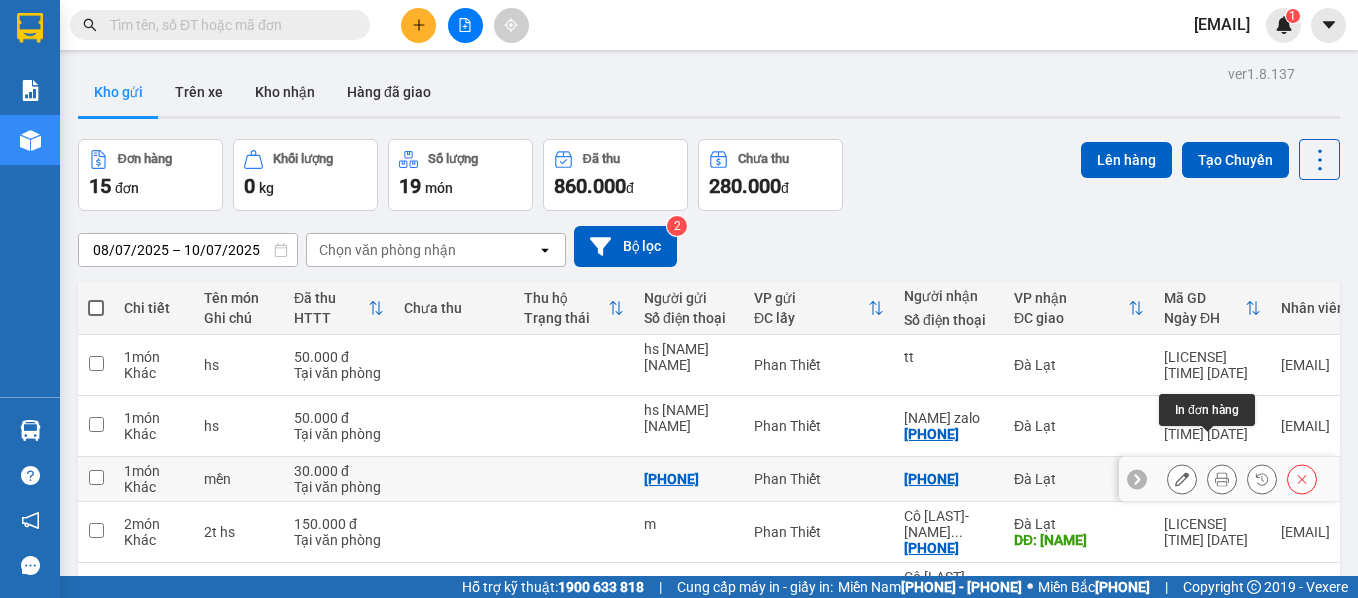 click at bounding box center (1222, 479) 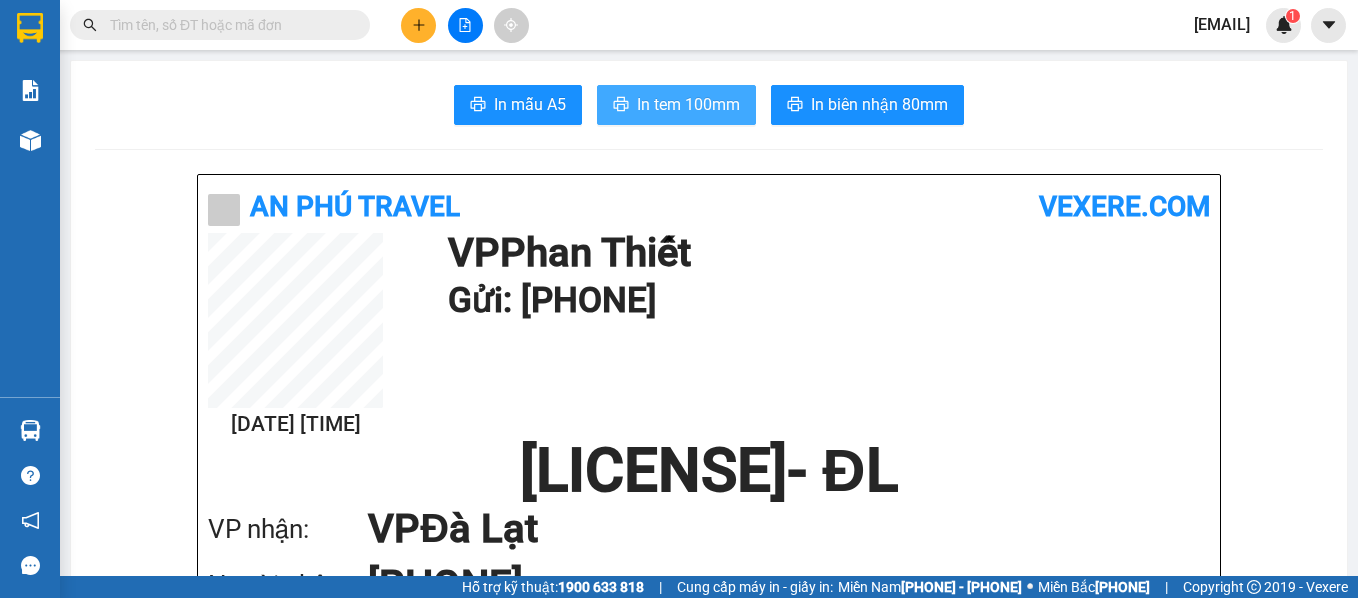click on "In tem 100mm" at bounding box center (530, 104) 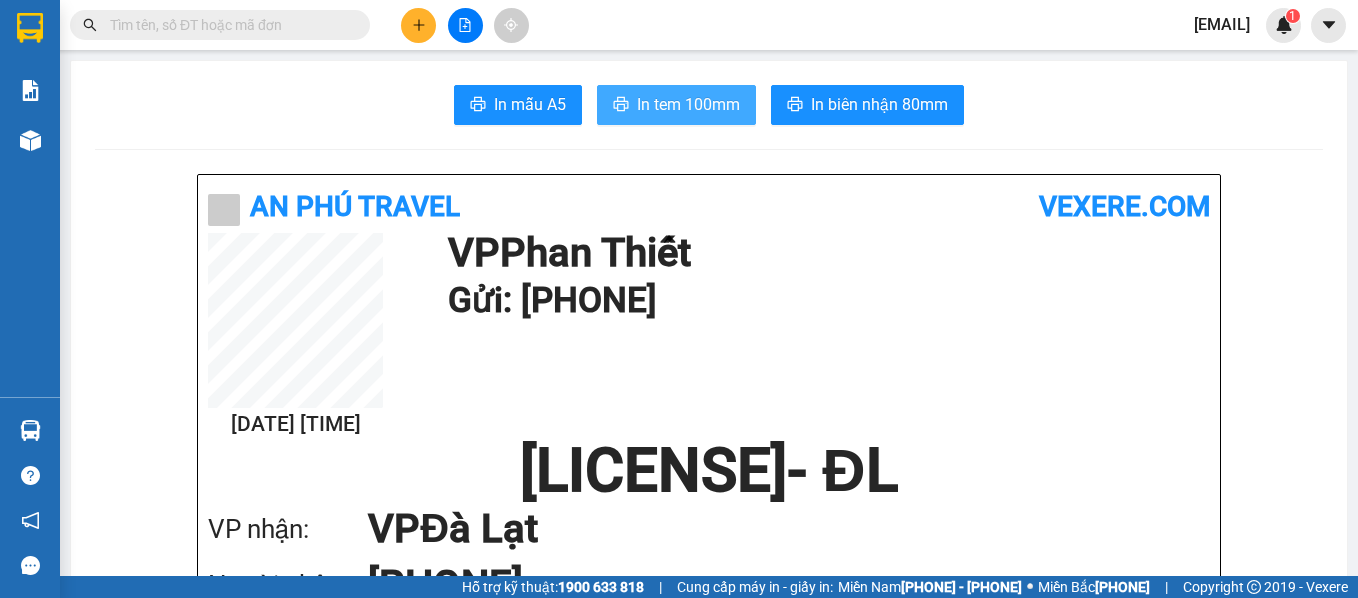 scroll, scrollTop: 0, scrollLeft: 0, axis: both 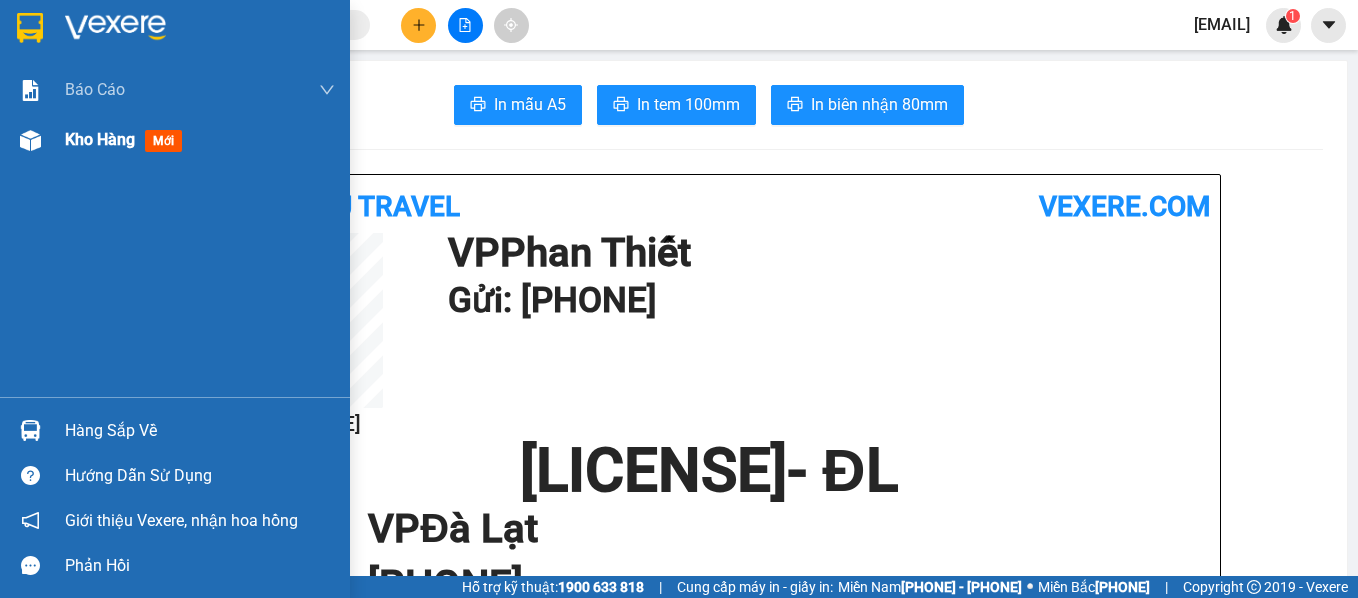click on "Kho hàng mới" at bounding box center [200, 90] 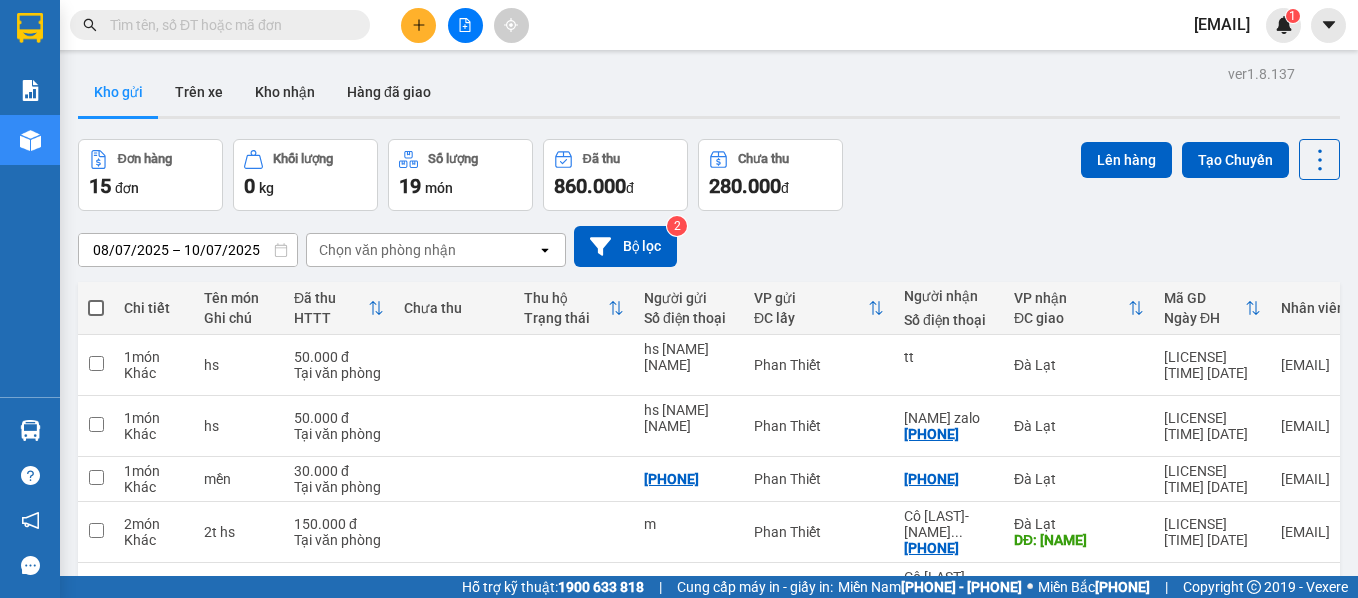 click at bounding box center [228, 25] 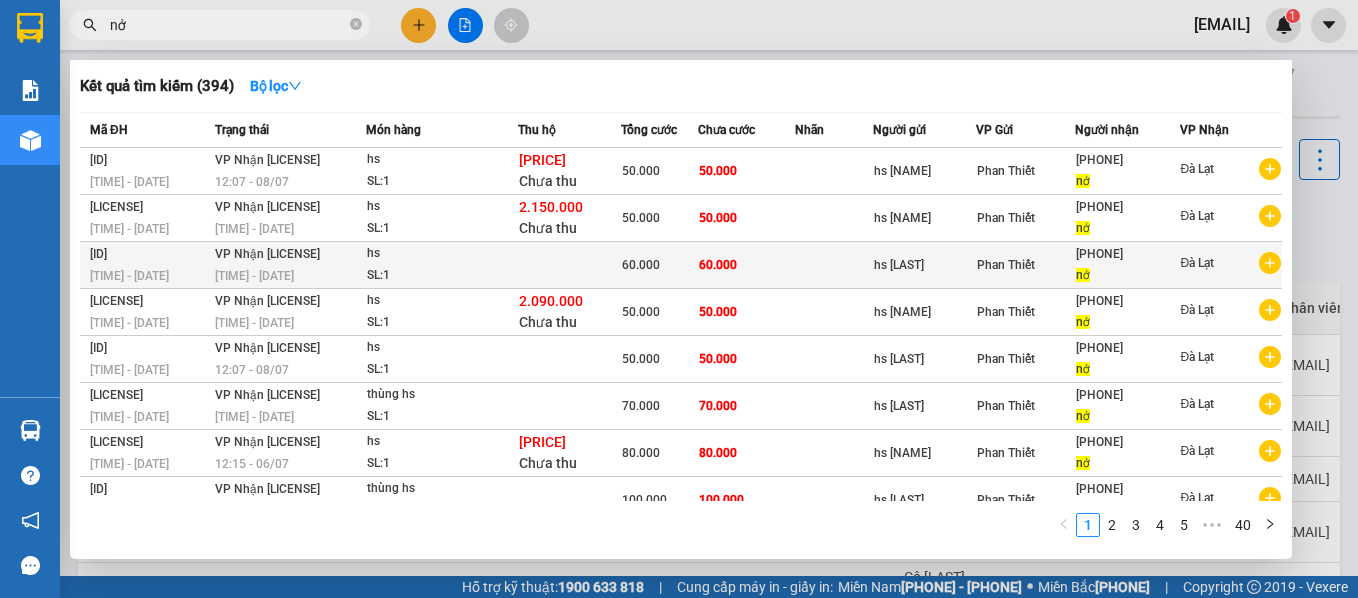 type on "nở" 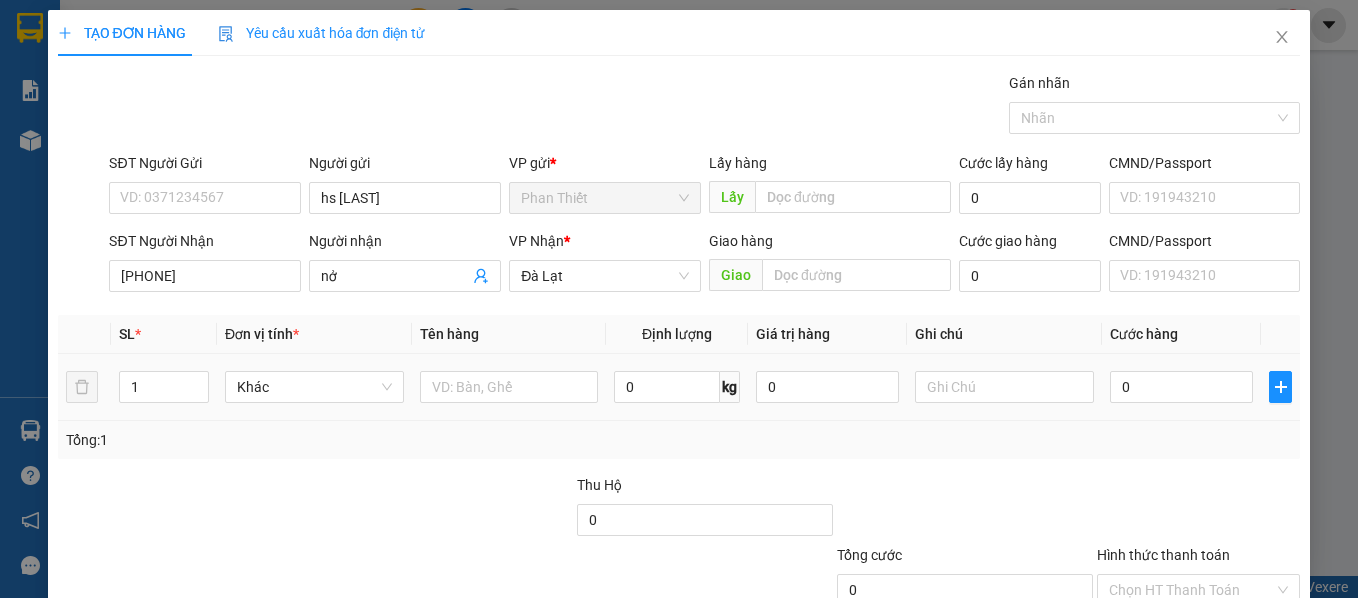 click at bounding box center [509, 387] 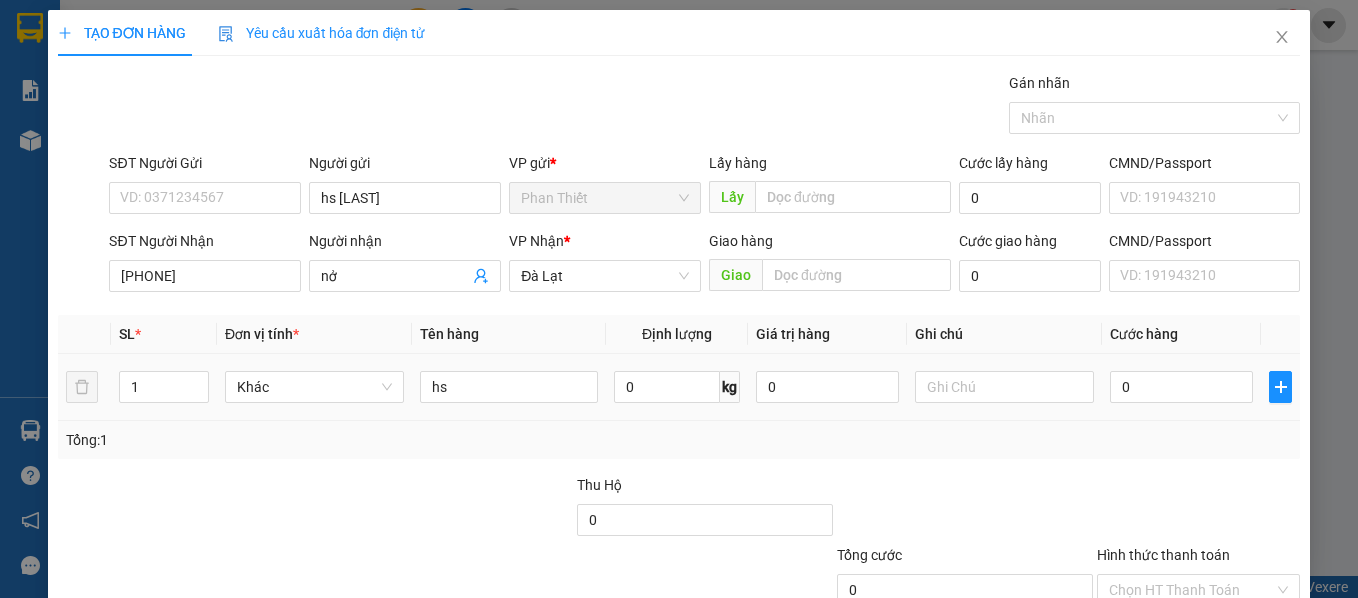 type on "hs" 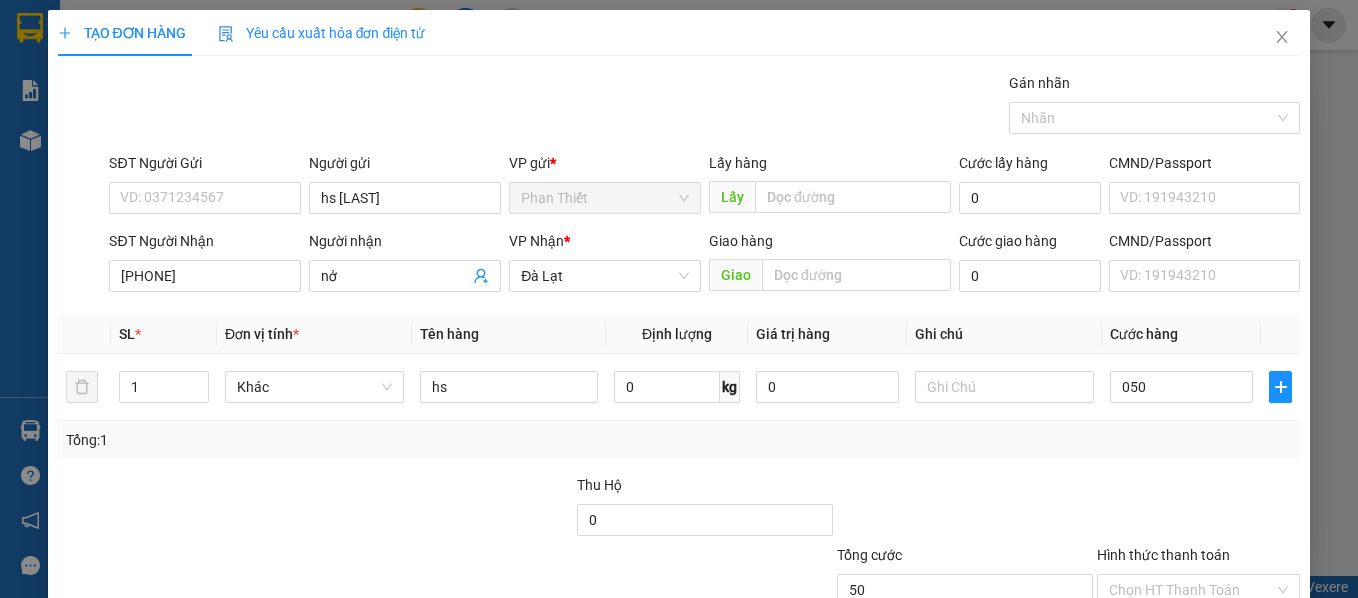 type on "050" 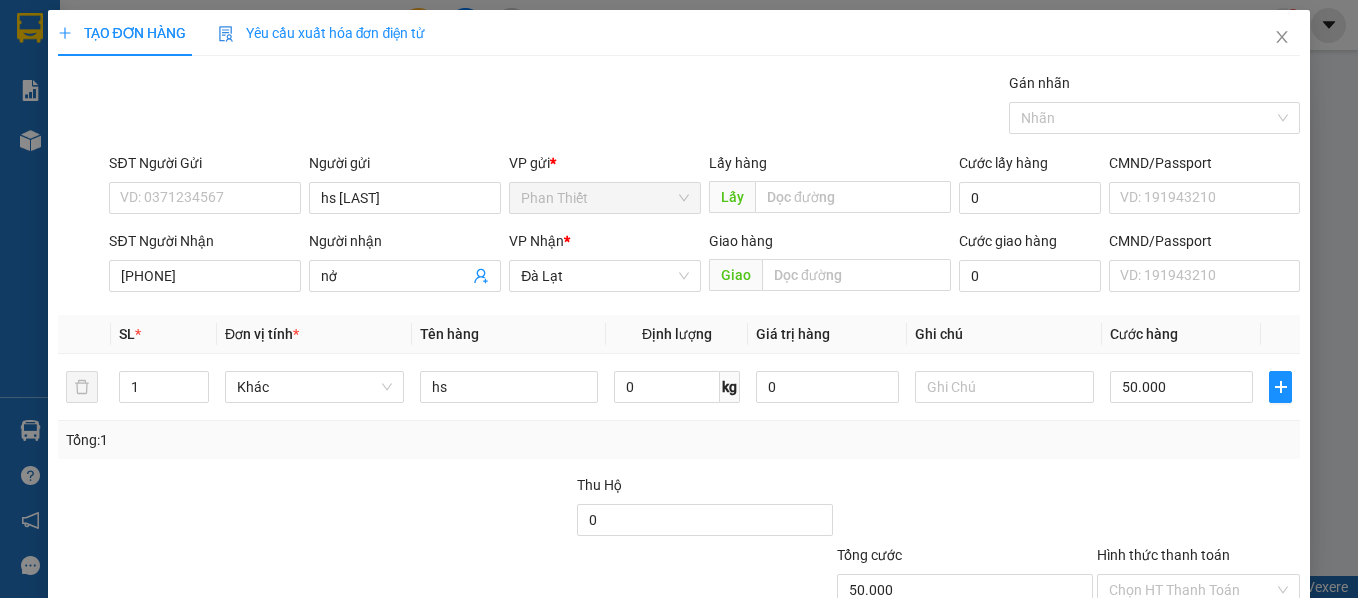click at bounding box center (1199, 509) 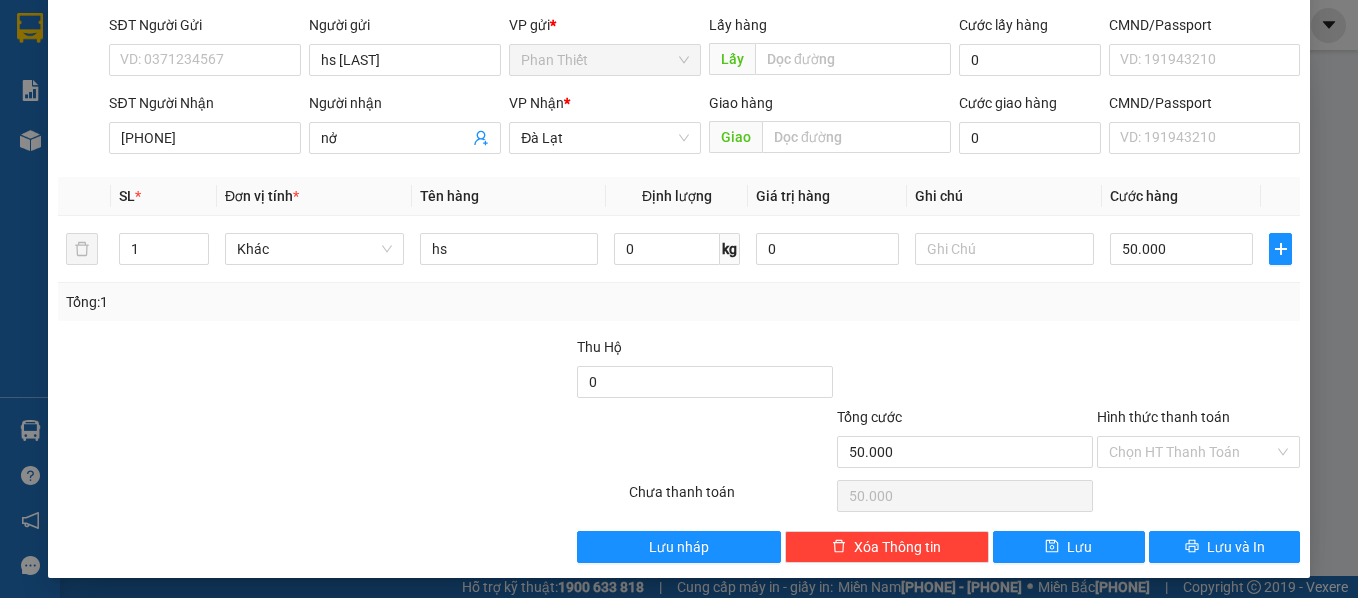 scroll, scrollTop: 142, scrollLeft: 0, axis: vertical 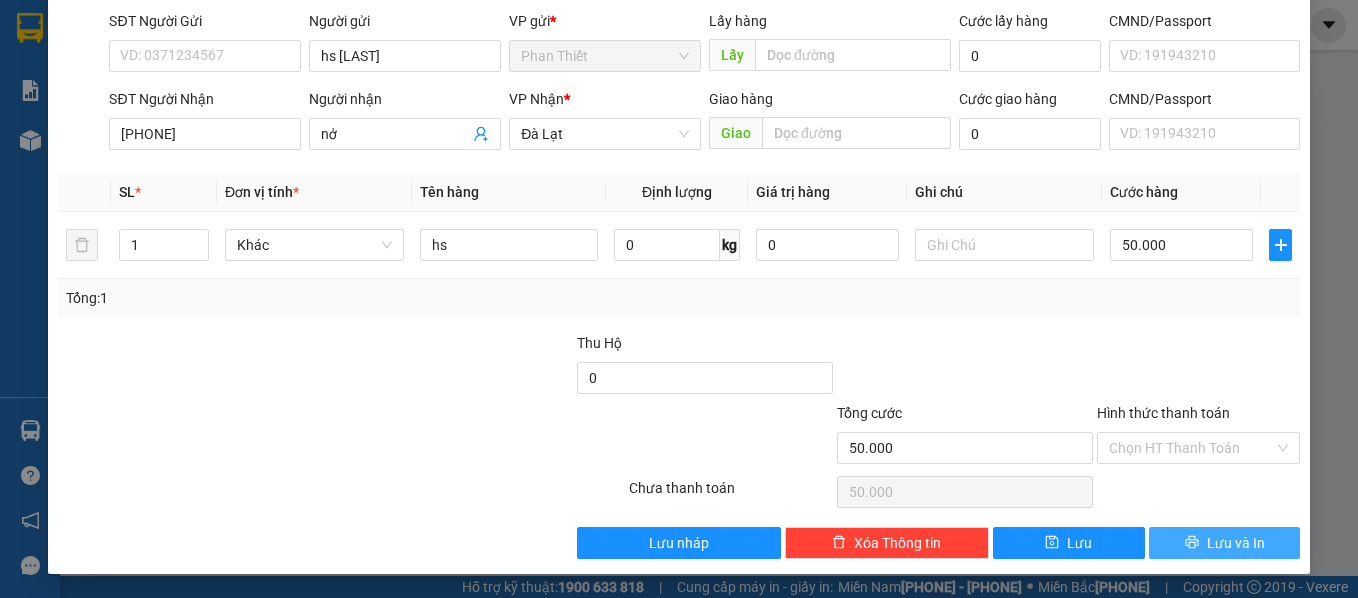 click on "Lưu và In" at bounding box center (1236, 543) 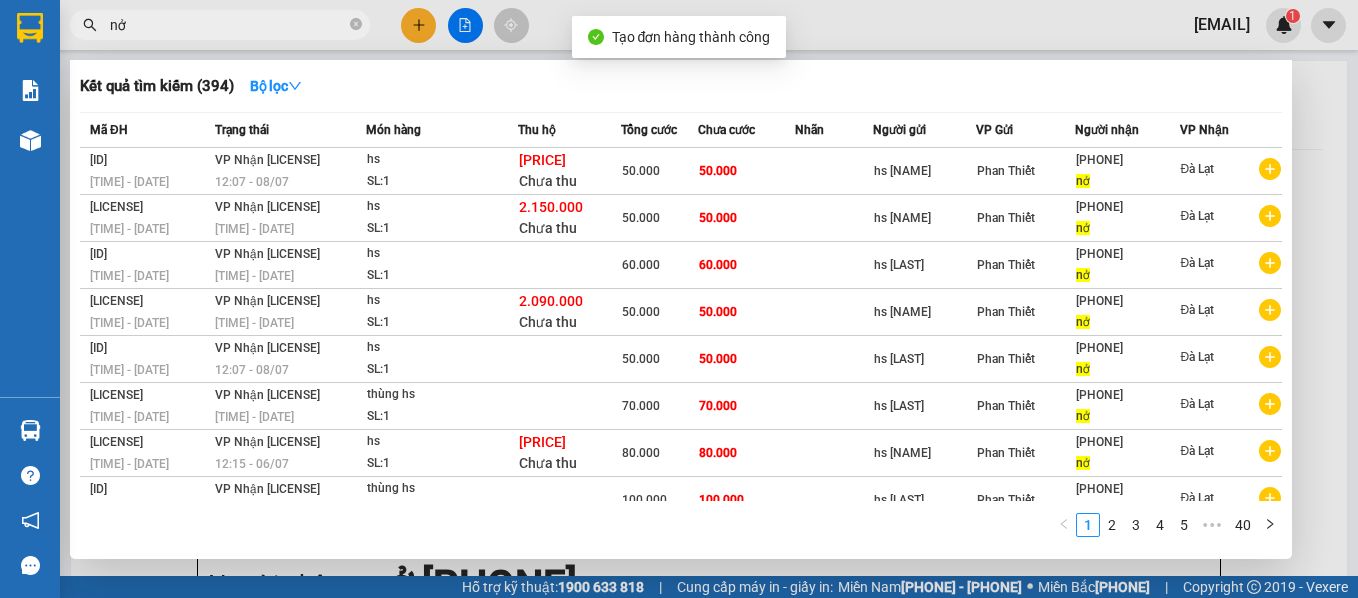 click at bounding box center (679, 299) 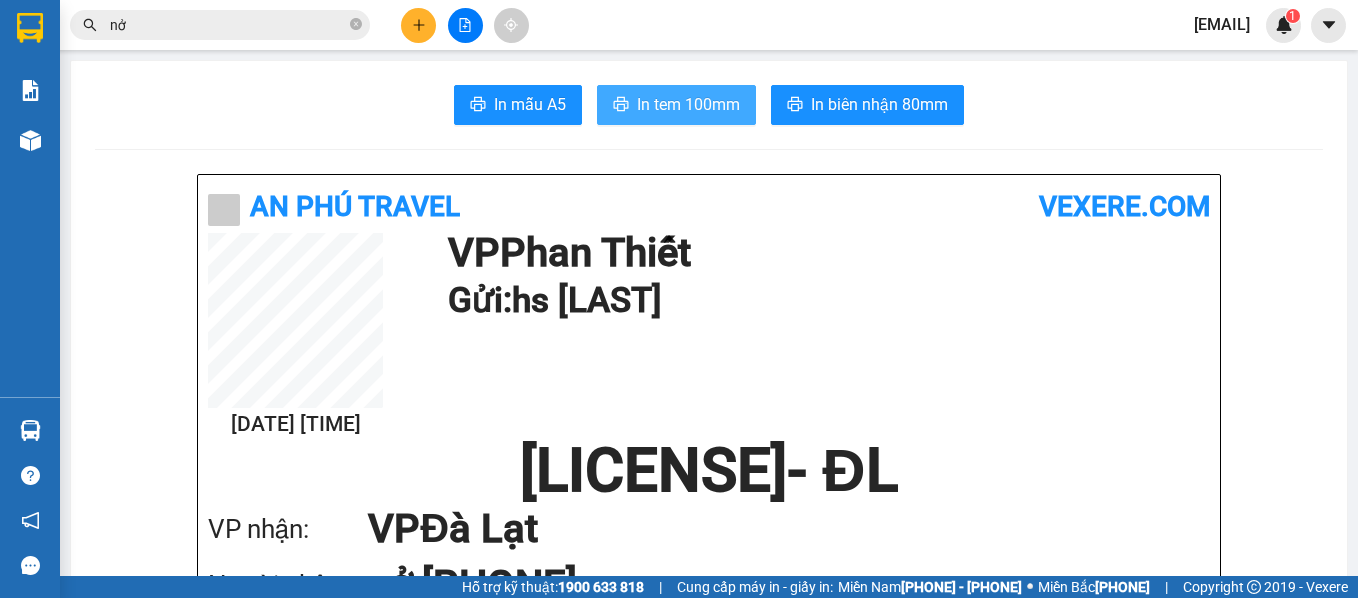 click on "In tem 100mm" at bounding box center (530, 104) 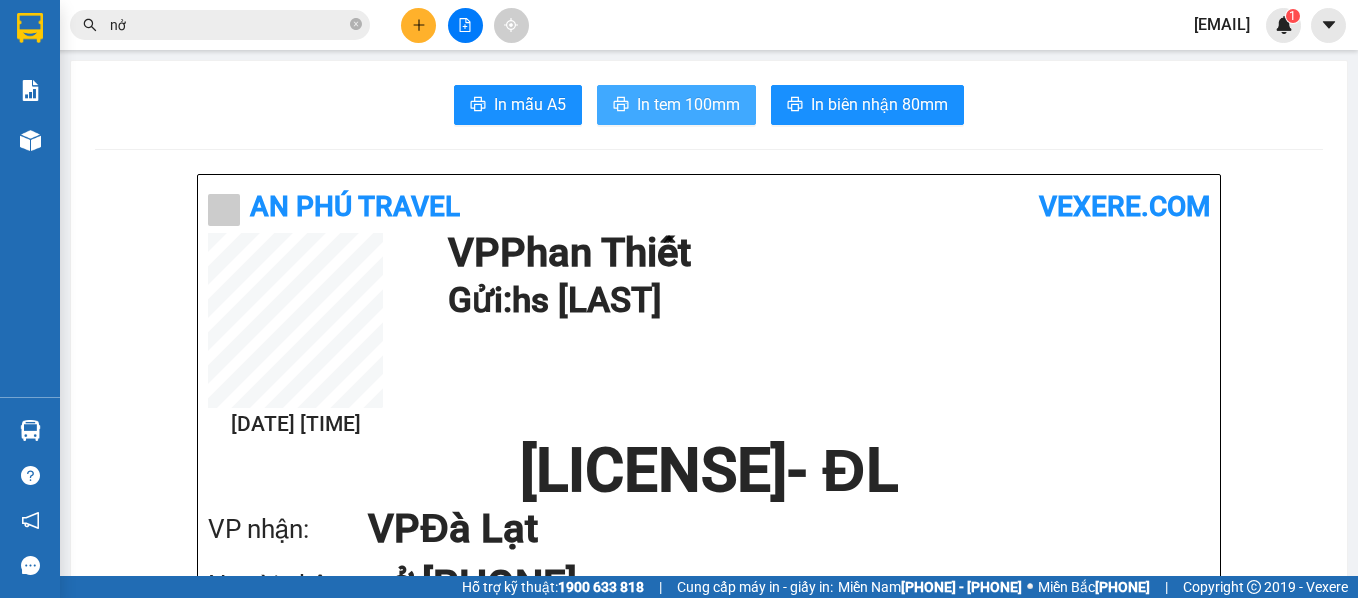 scroll, scrollTop: 0, scrollLeft: 0, axis: both 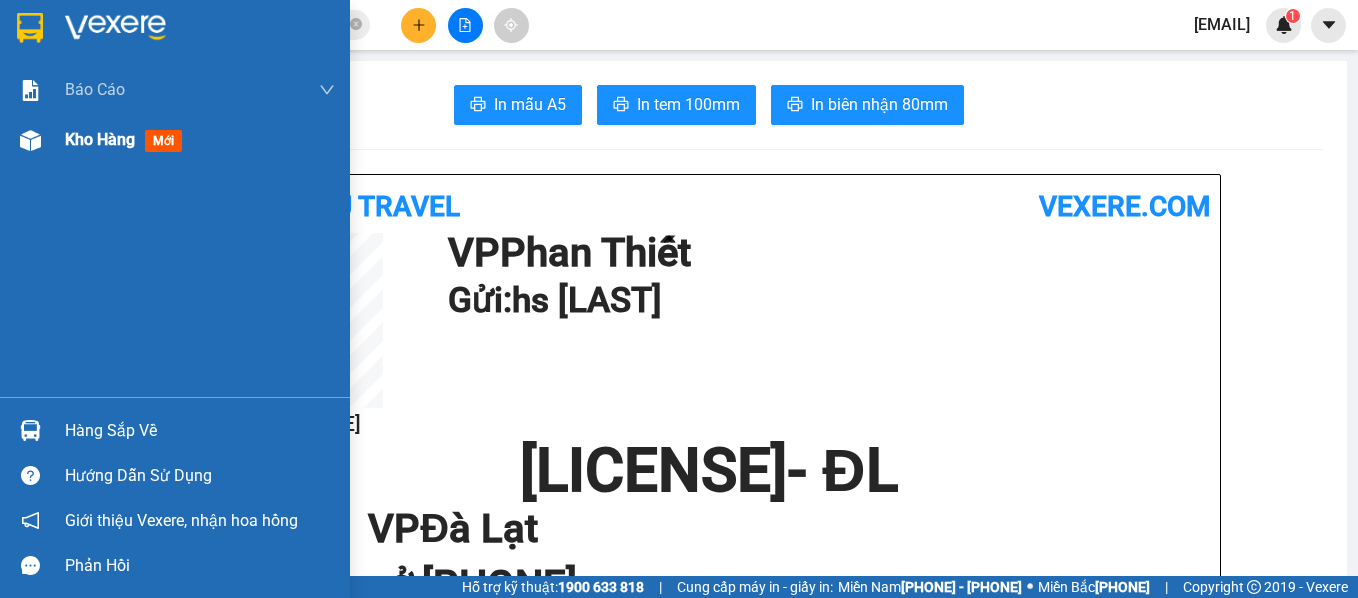 click on "Kho hàng mới" at bounding box center (200, 90) 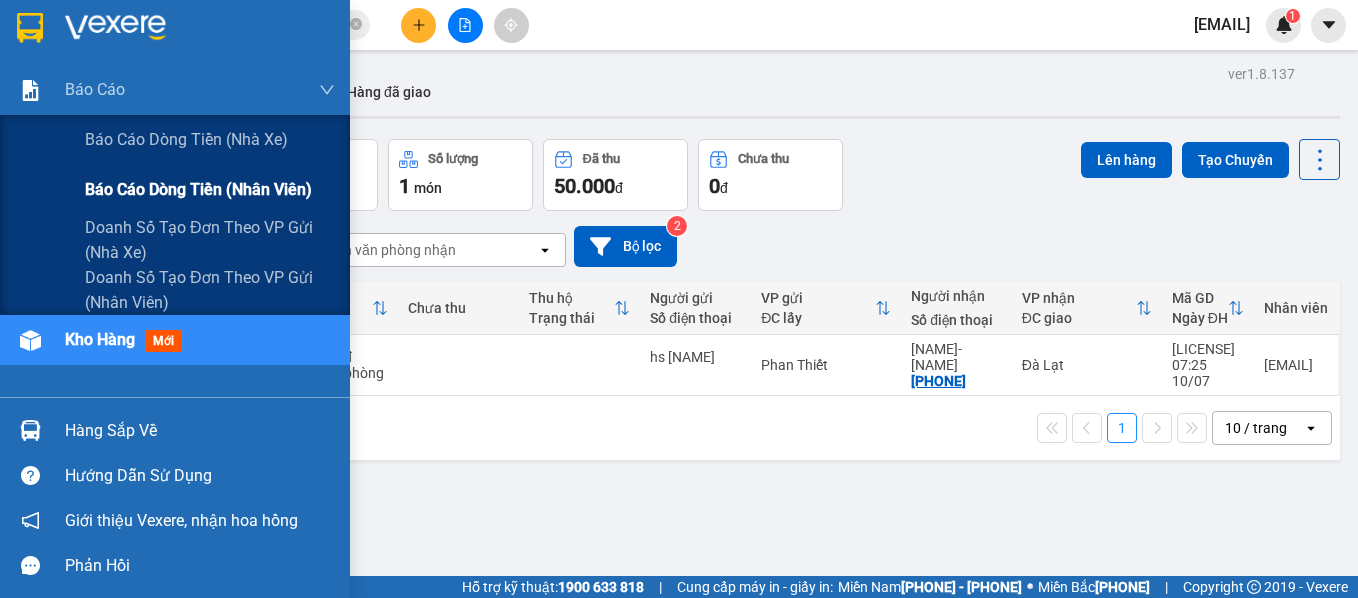 click on "Báo cáo dòng tiền (nhân viên)" at bounding box center (186, 139) 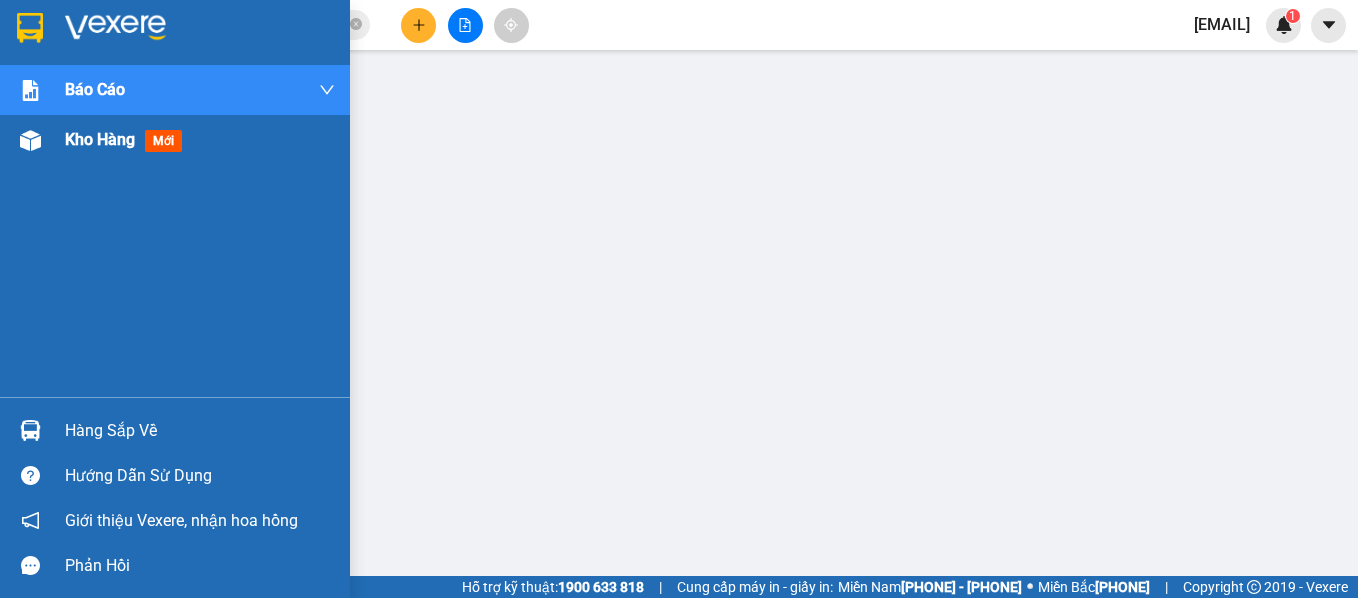 click at bounding box center [30, 140] 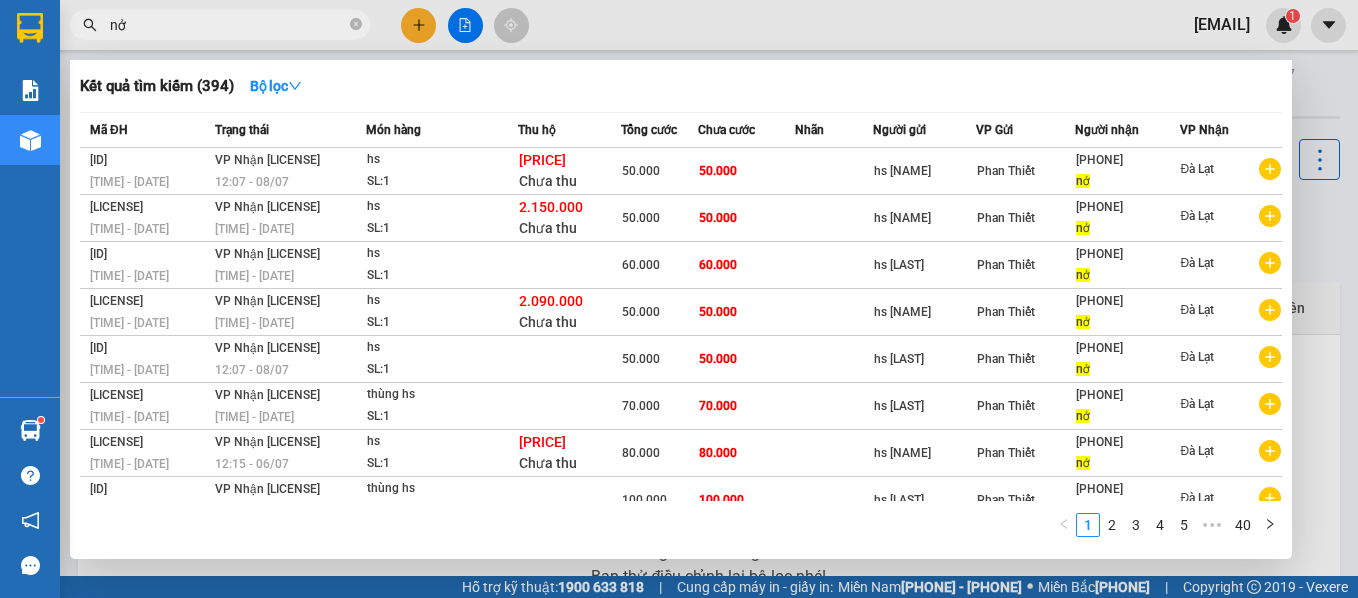 click on "nở" at bounding box center (228, 25) 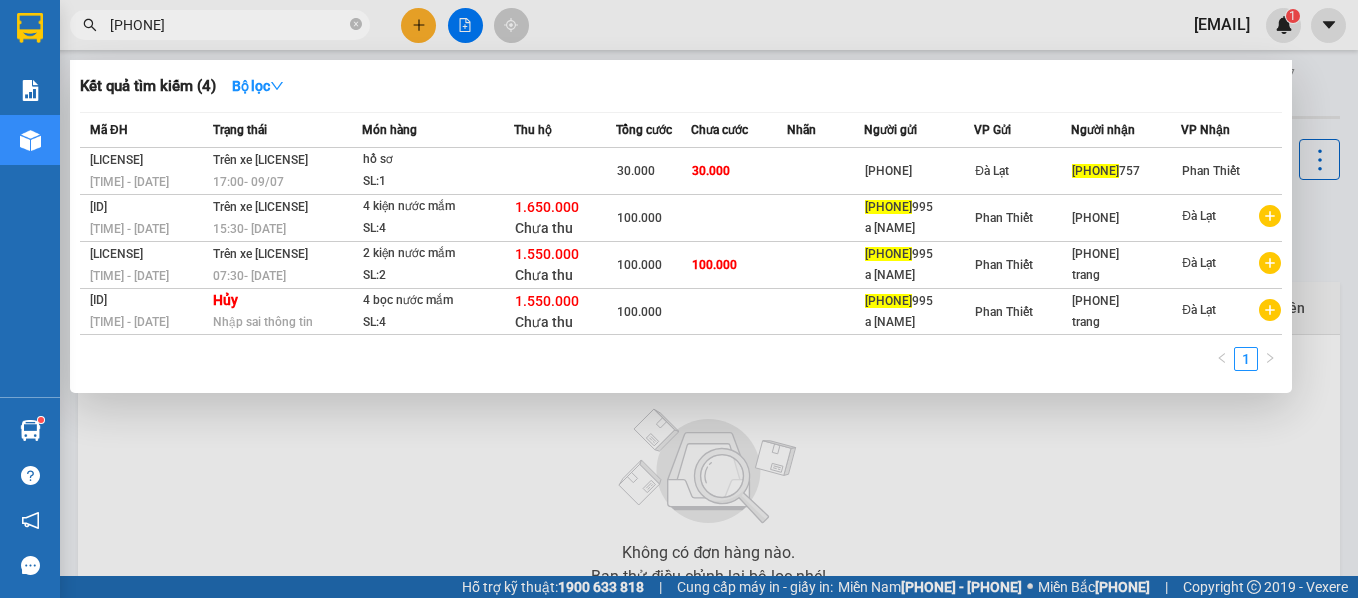 type on "[PHONE]" 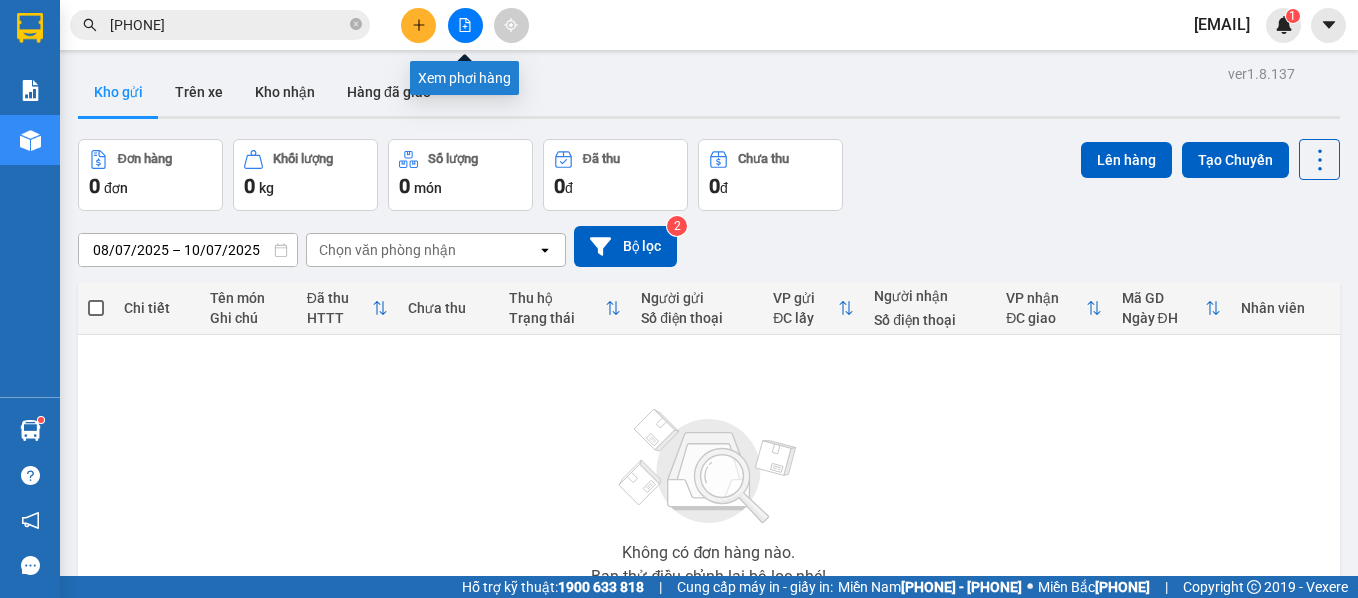 click at bounding box center (465, 25) 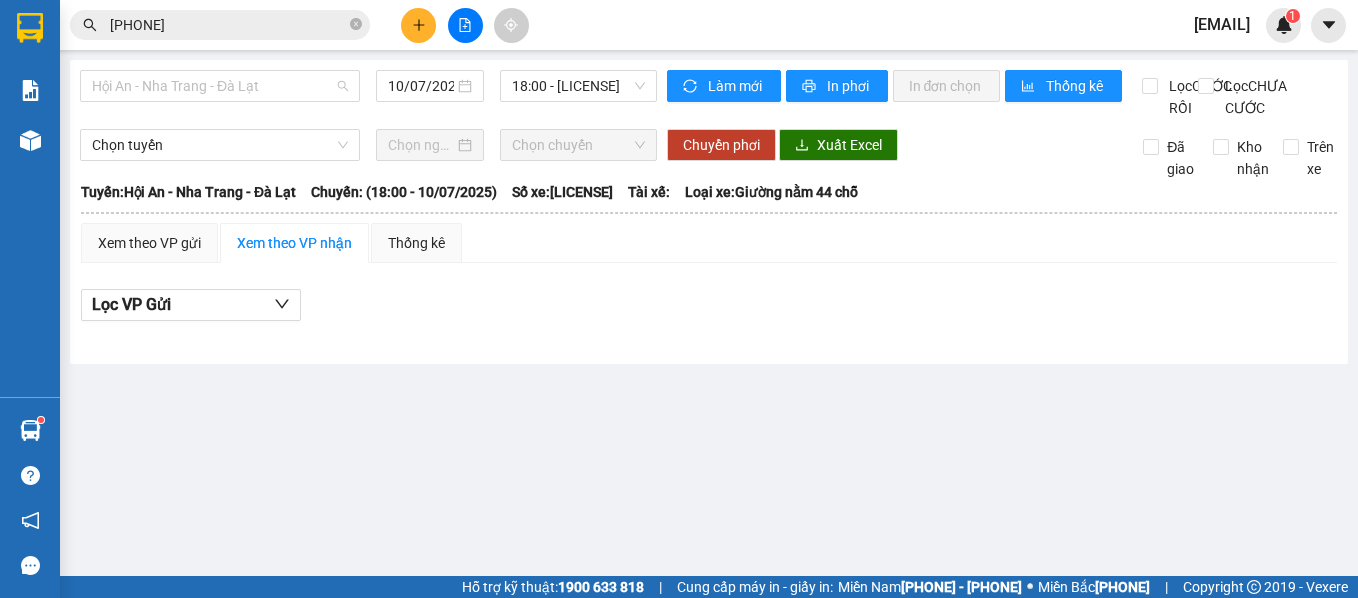 click on "Hội An - Nha Trang - Đà Lạt" at bounding box center (220, 86) 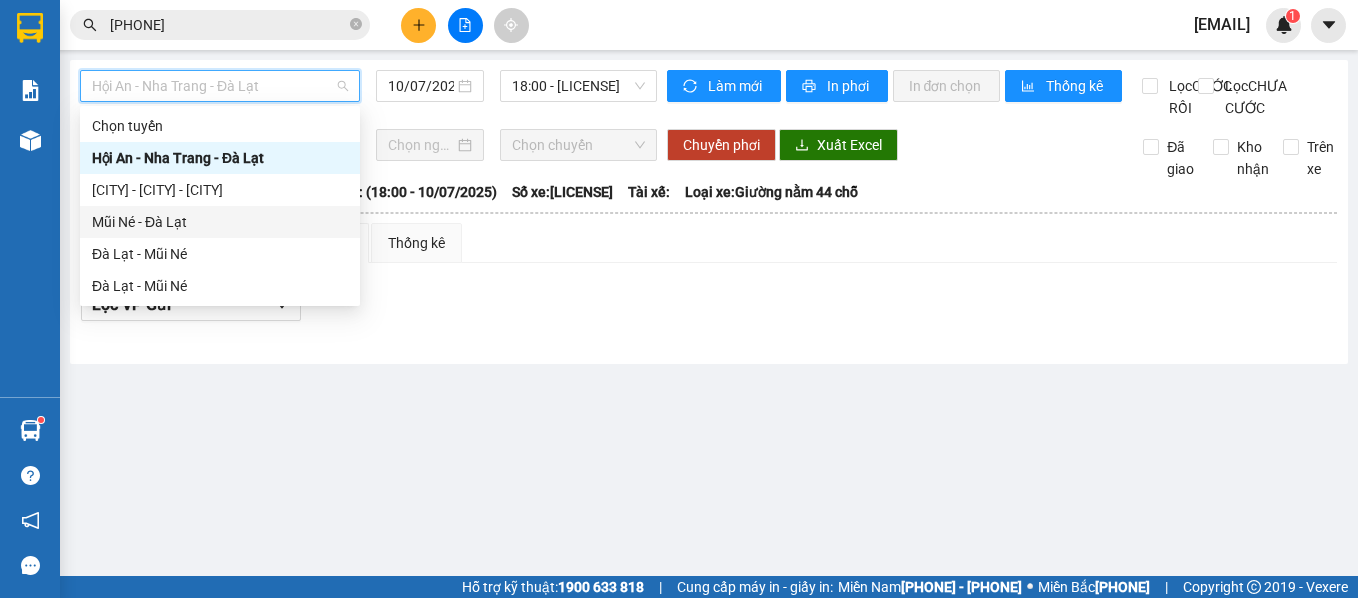 click on "Mũi Né - Đà Lạt" at bounding box center [220, 222] 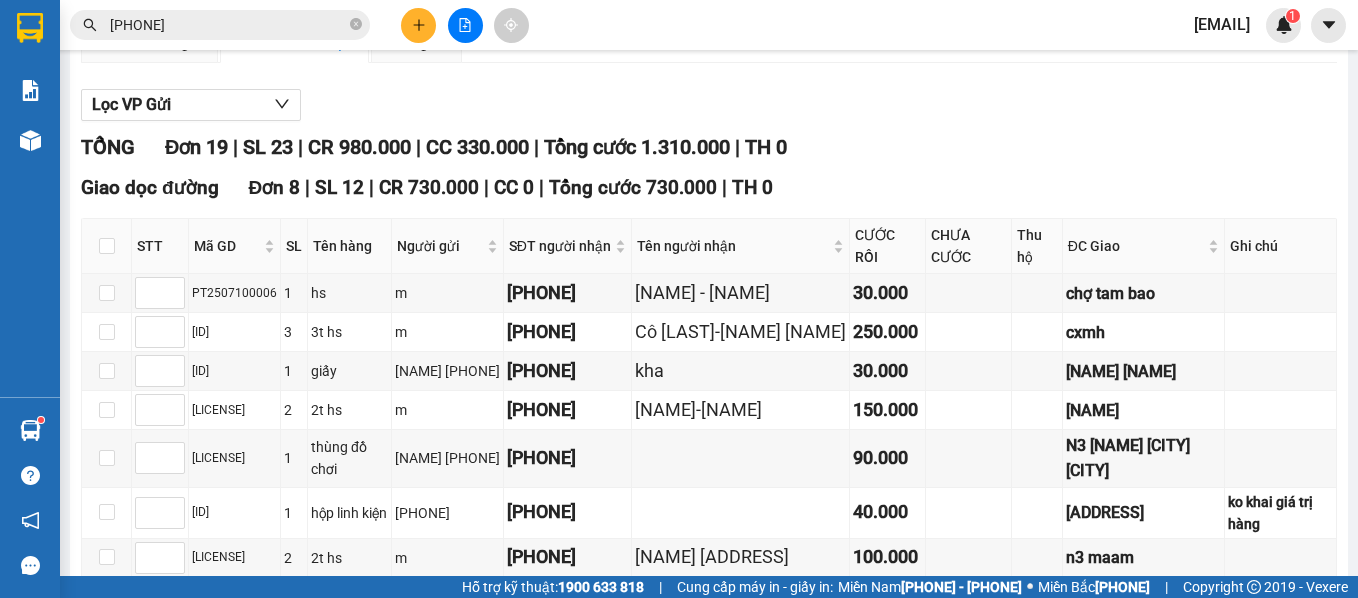 scroll, scrollTop: 400, scrollLeft: 0, axis: vertical 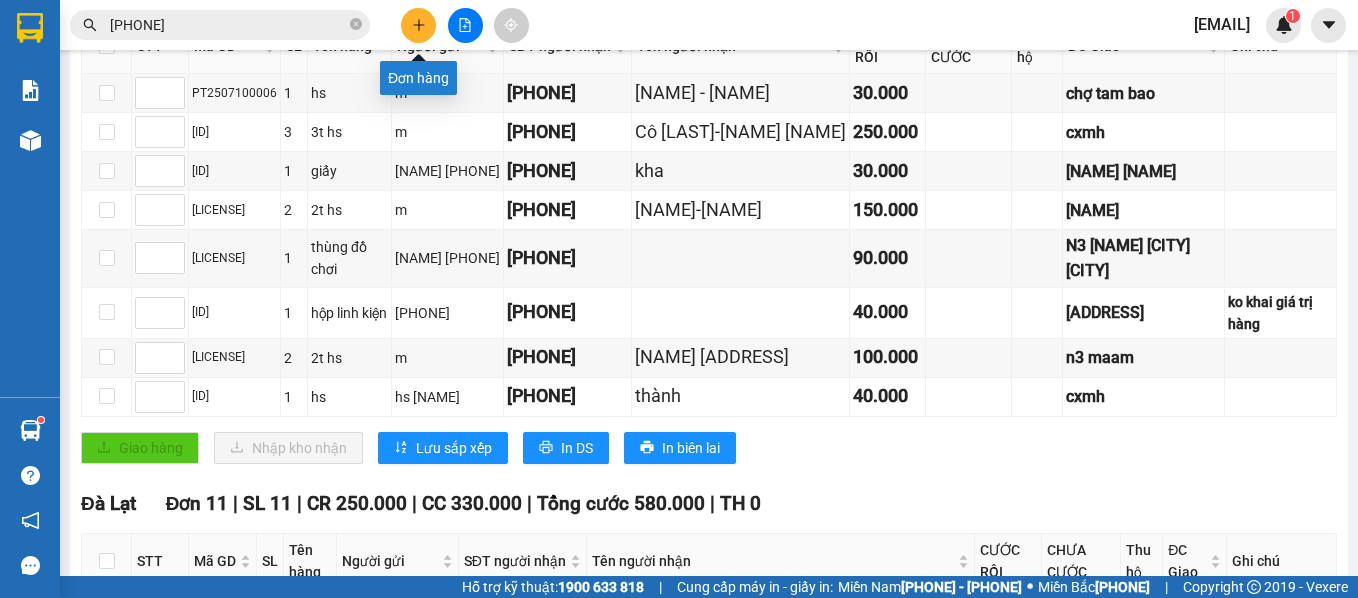 click at bounding box center [418, 25] 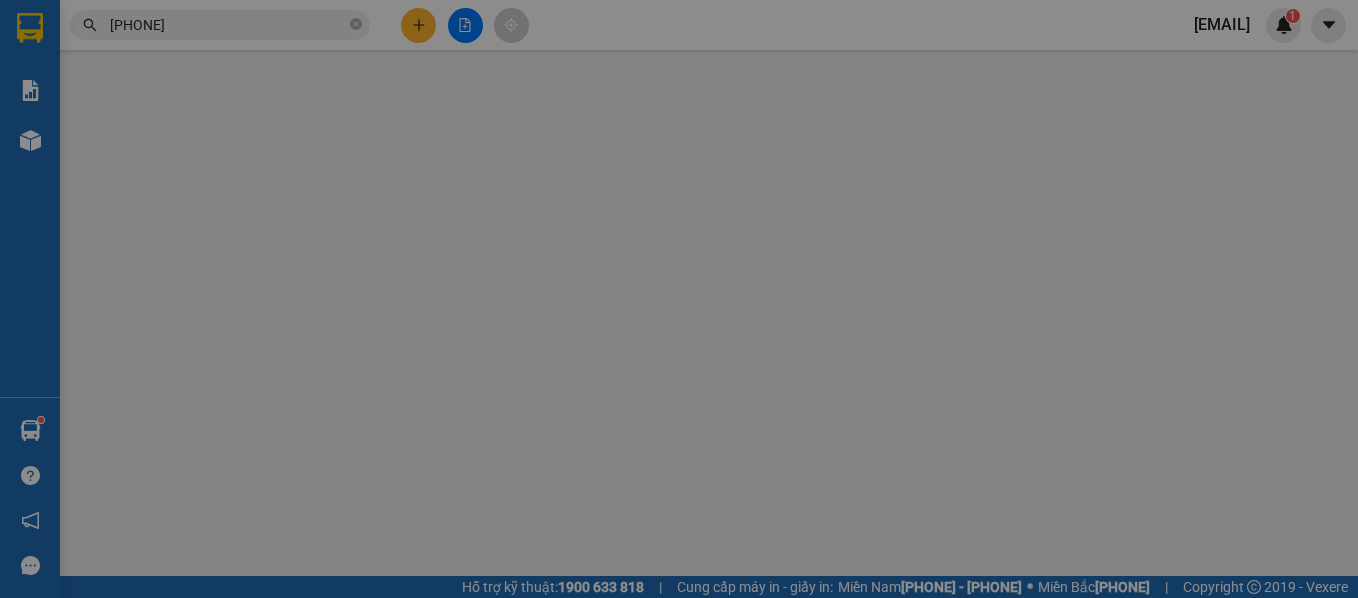 scroll, scrollTop: 0, scrollLeft: 0, axis: both 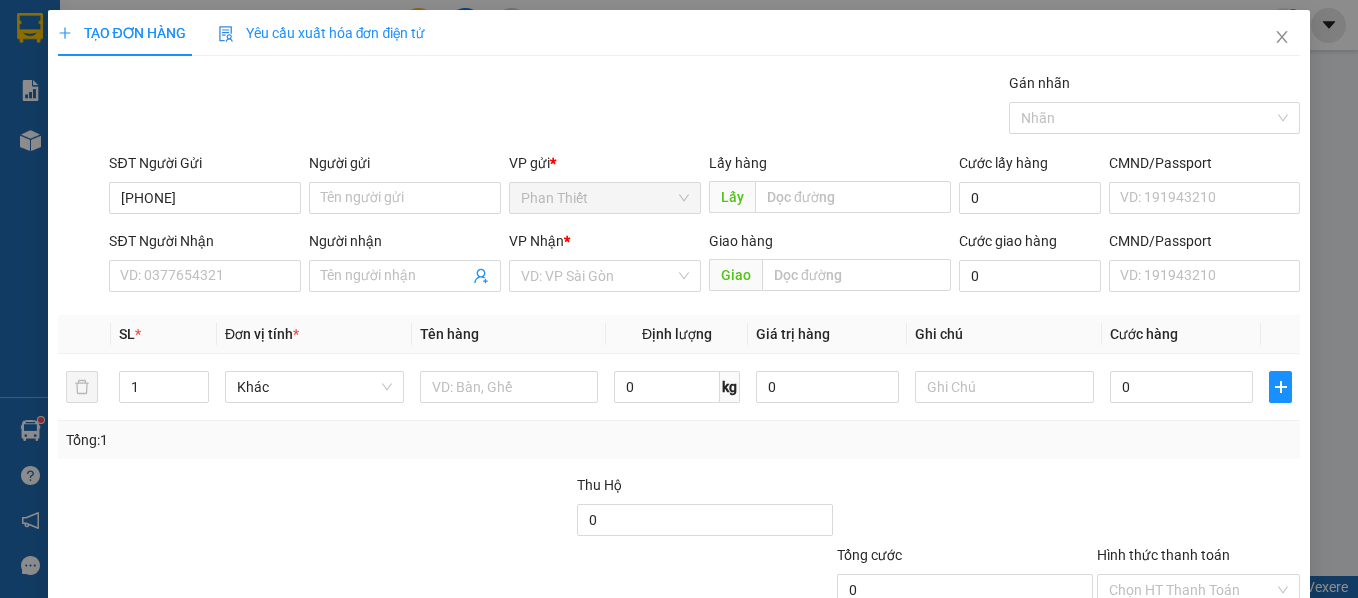 type on "[PHONE]" 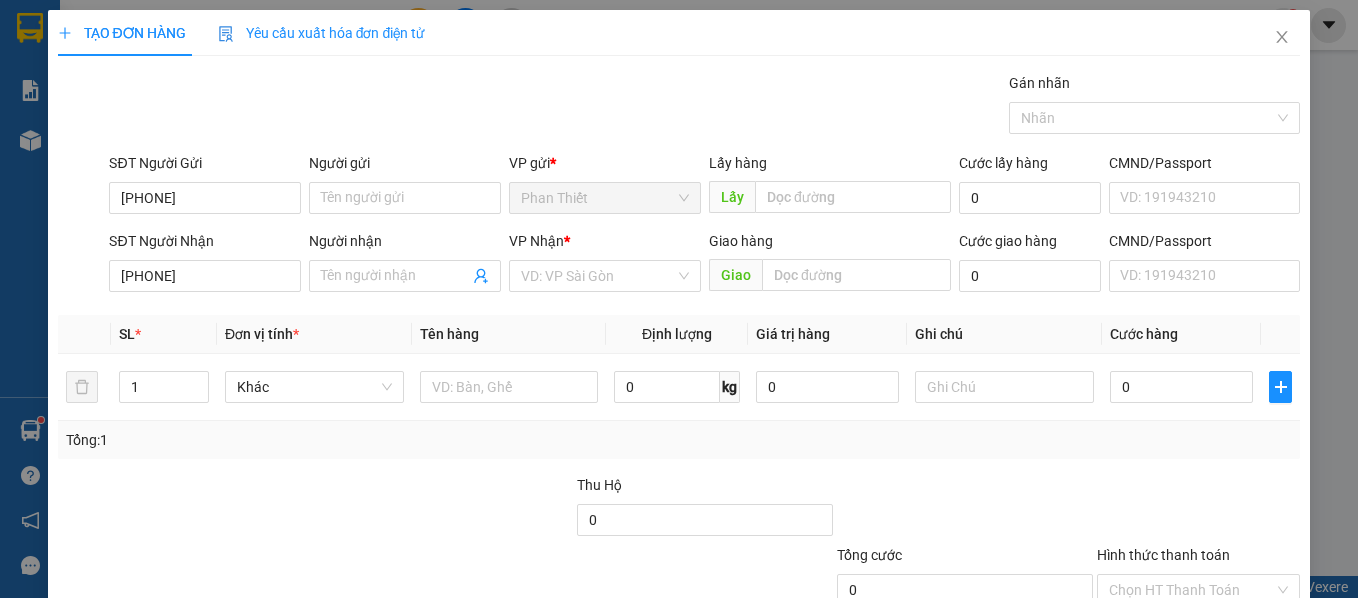 type on "[PHONE]" 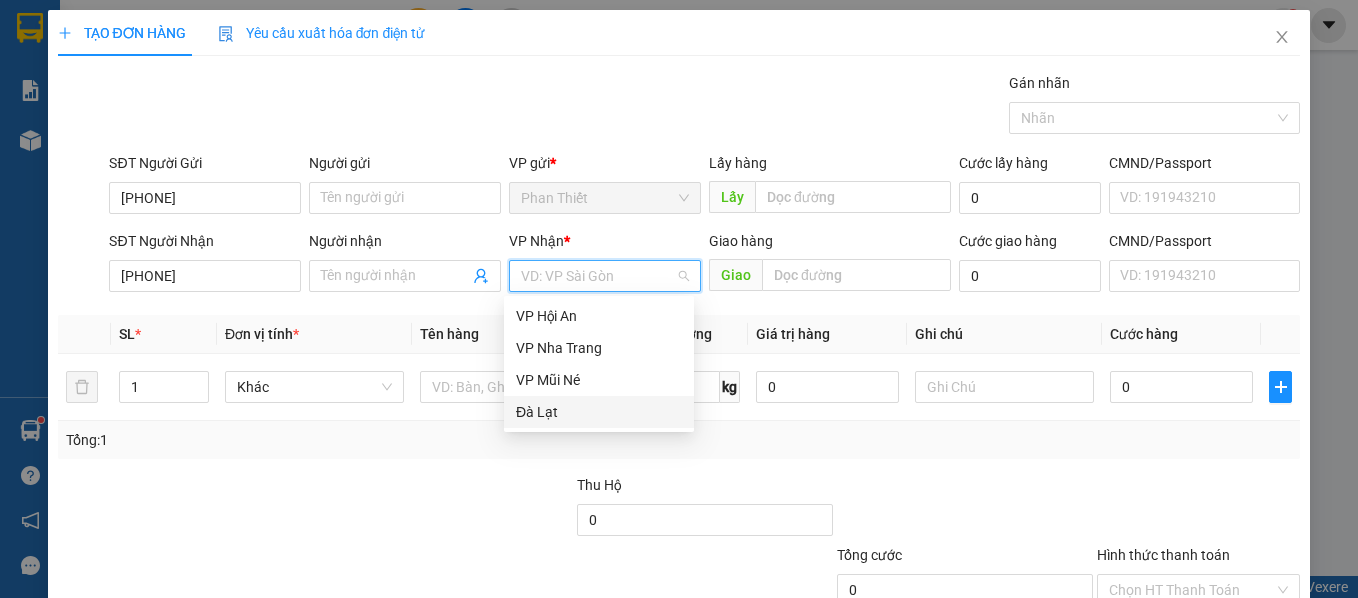click on "Đà Lạt" at bounding box center (599, 412) 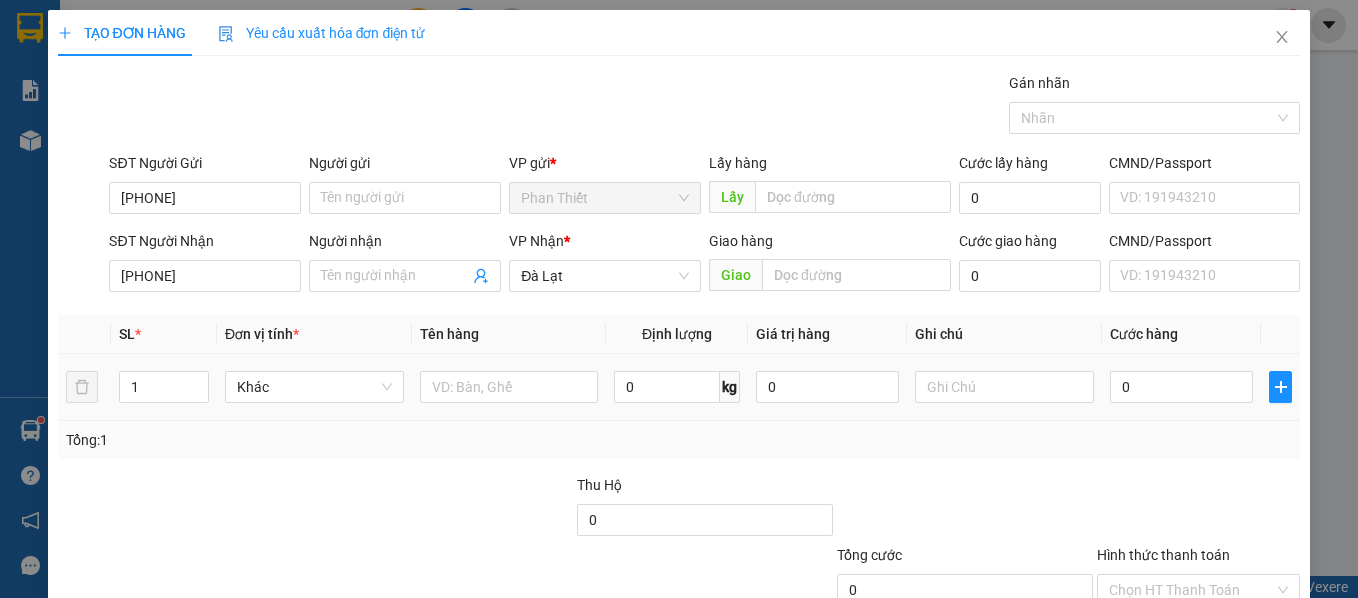 click at bounding box center [509, 387] 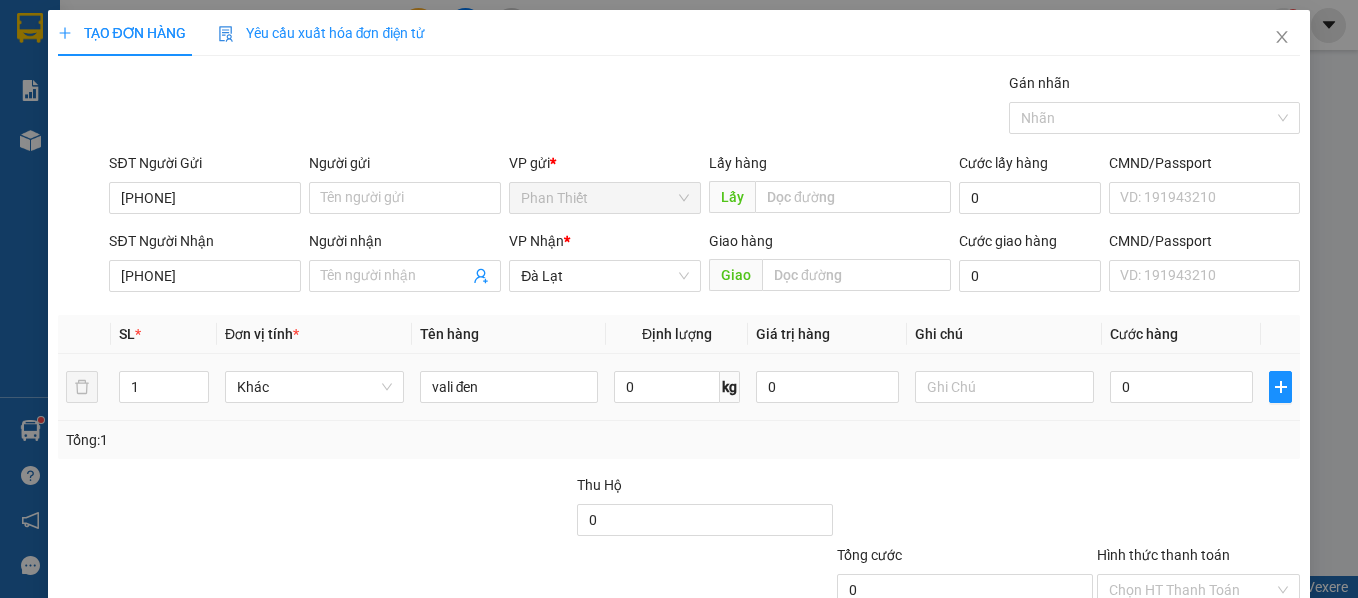type on "vali đen" 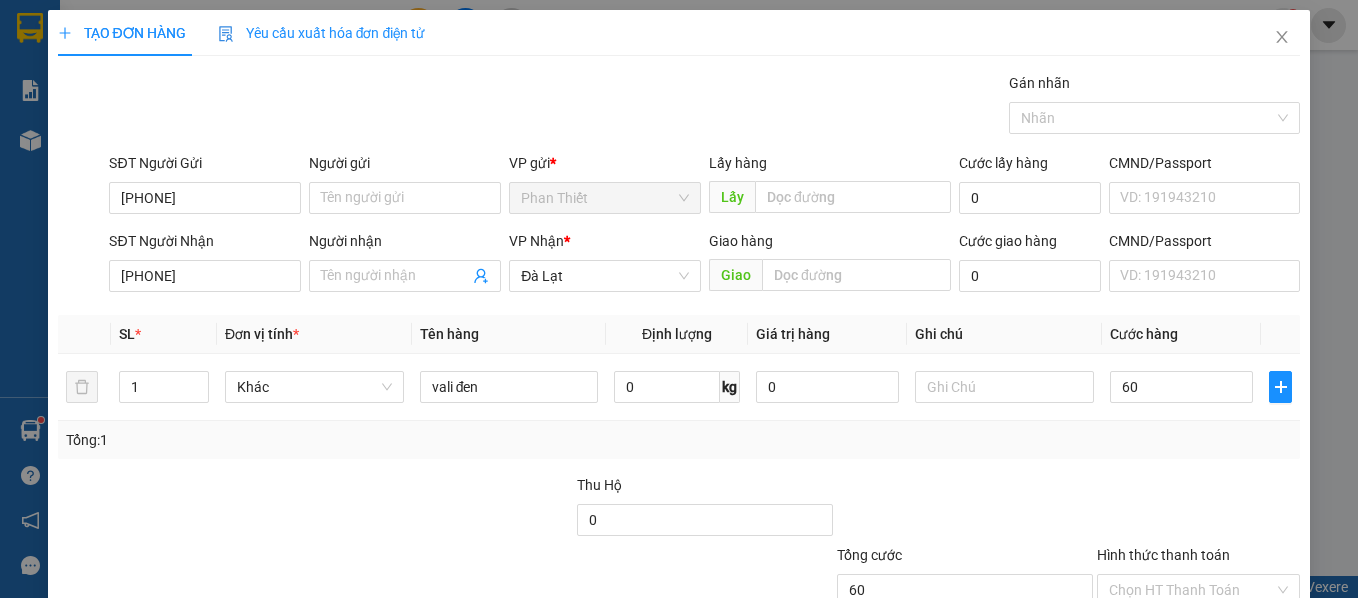 type on "60" 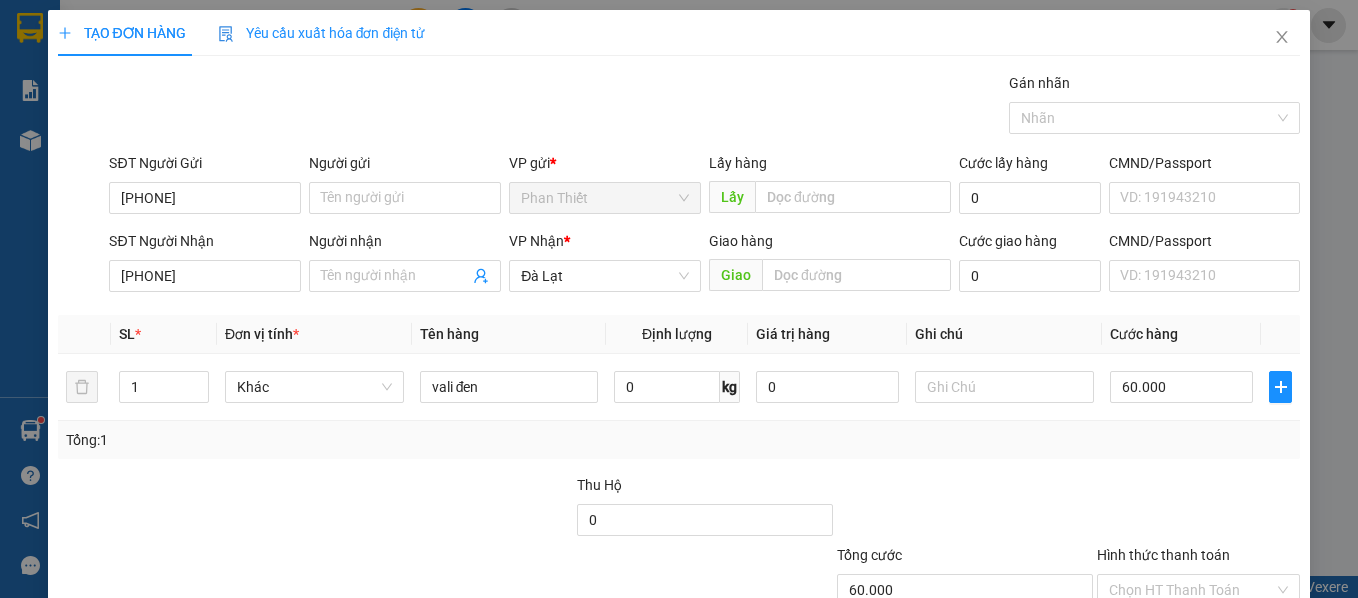 click at bounding box center [1199, 509] 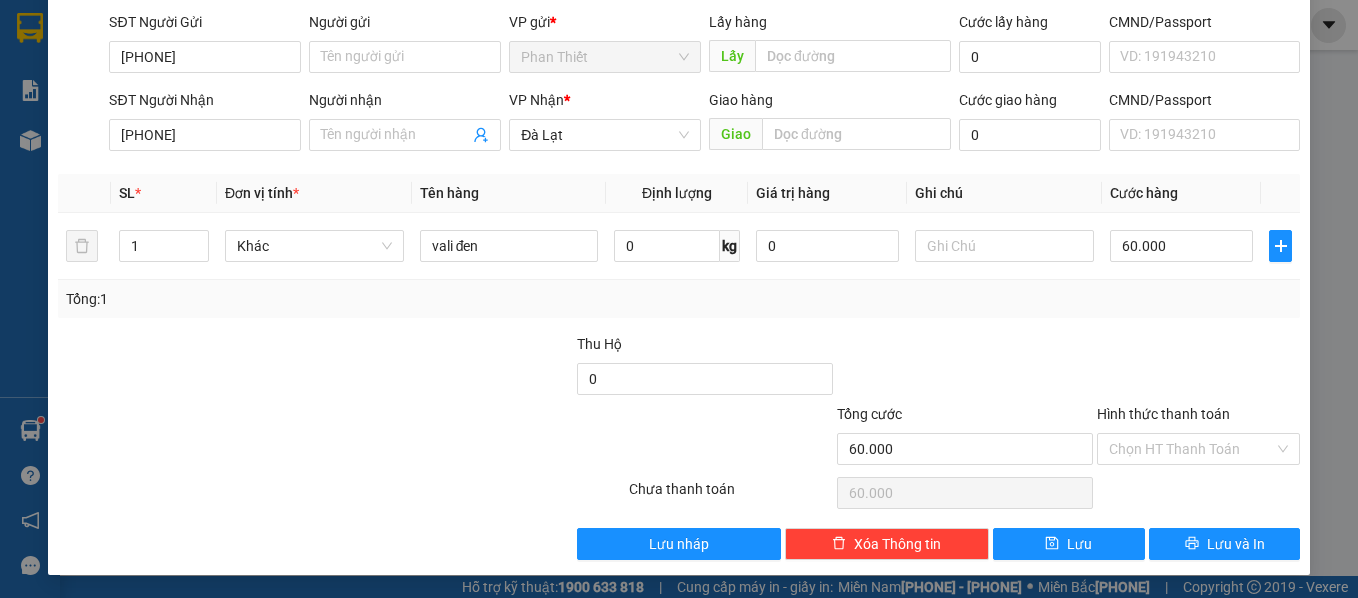 scroll, scrollTop: 142, scrollLeft: 0, axis: vertical 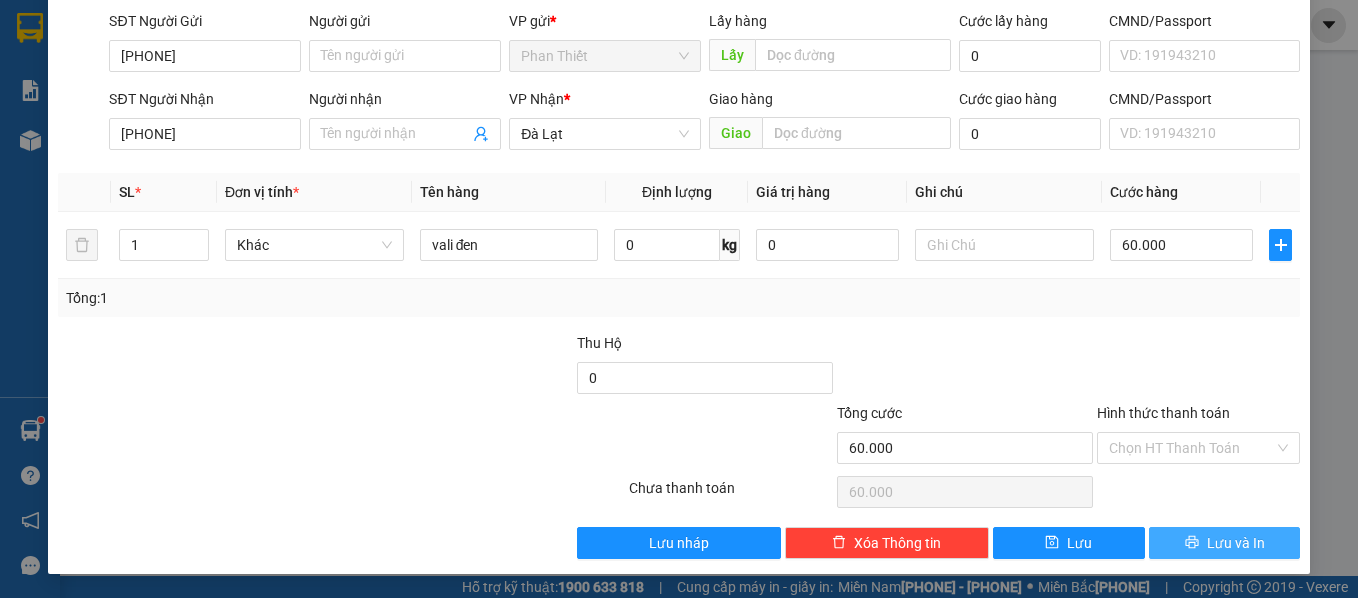 click on "Lưu và In" at bounding box center (1236, 543) 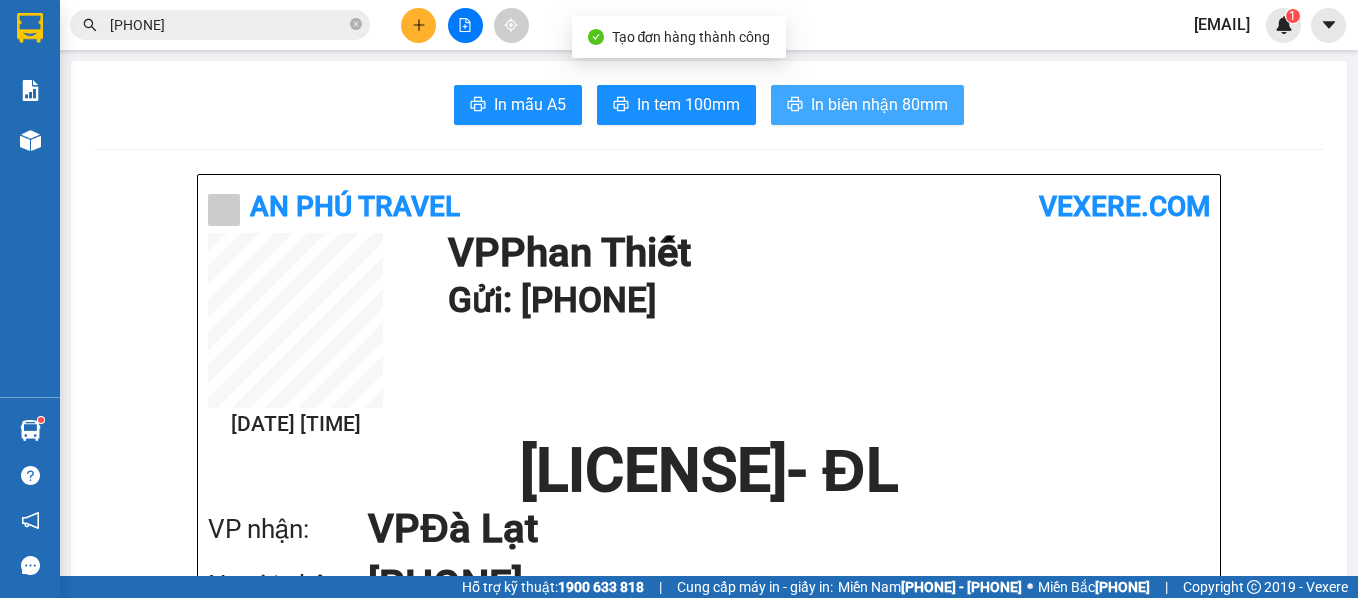 click on "In biên nhận 80mm" at bounding box center [867, 105] 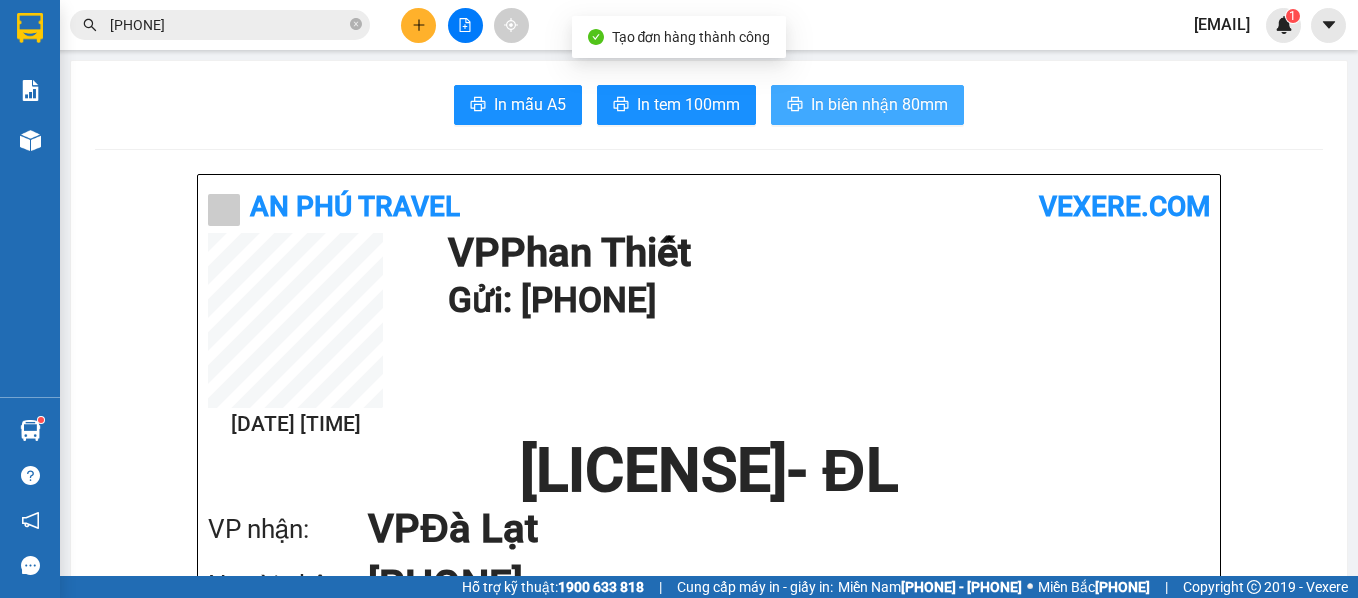 scroll, scrollTop: 0, scrollLeft: 0, axis: both 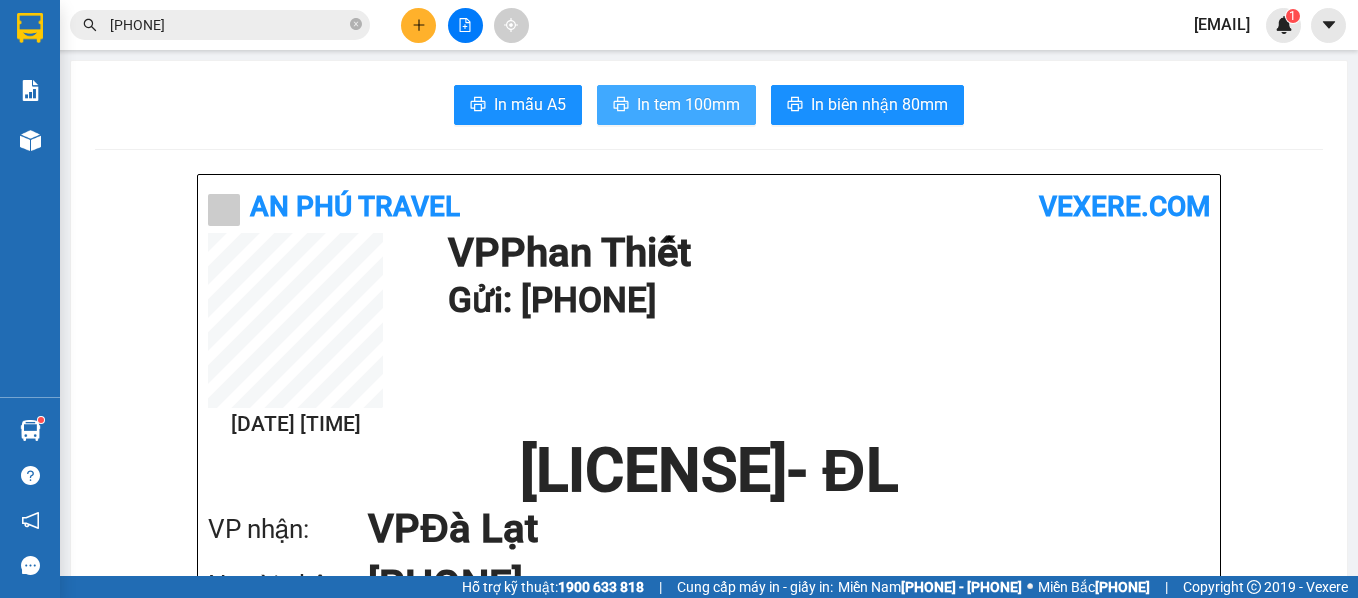 click on "In tem 100mm" at bounding box center [676, 105] 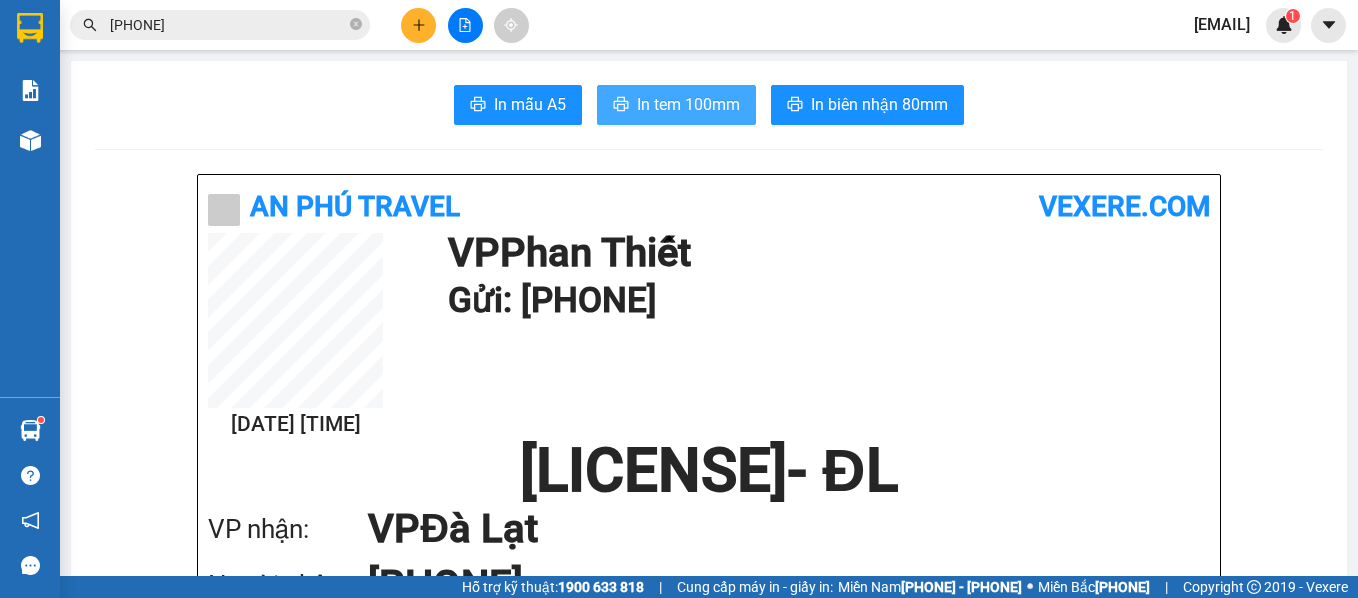 scroll, scrollTop: 0, scrollLeft: 0, axis: both 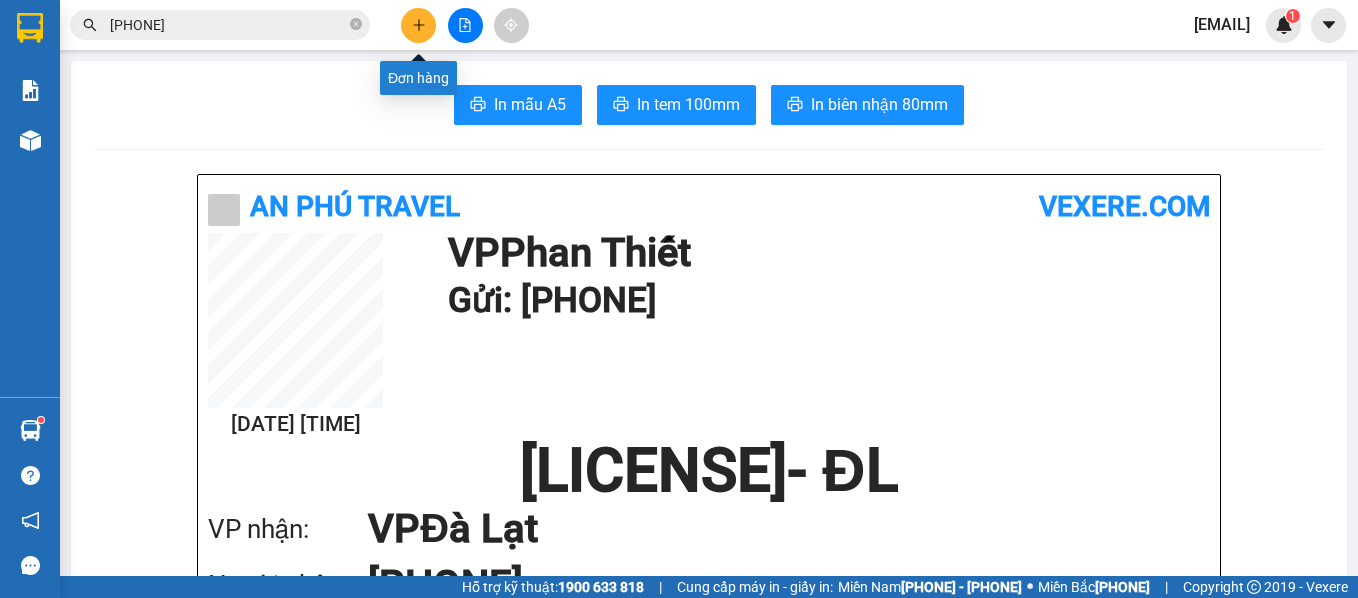 click at bounding box center (418, 25) 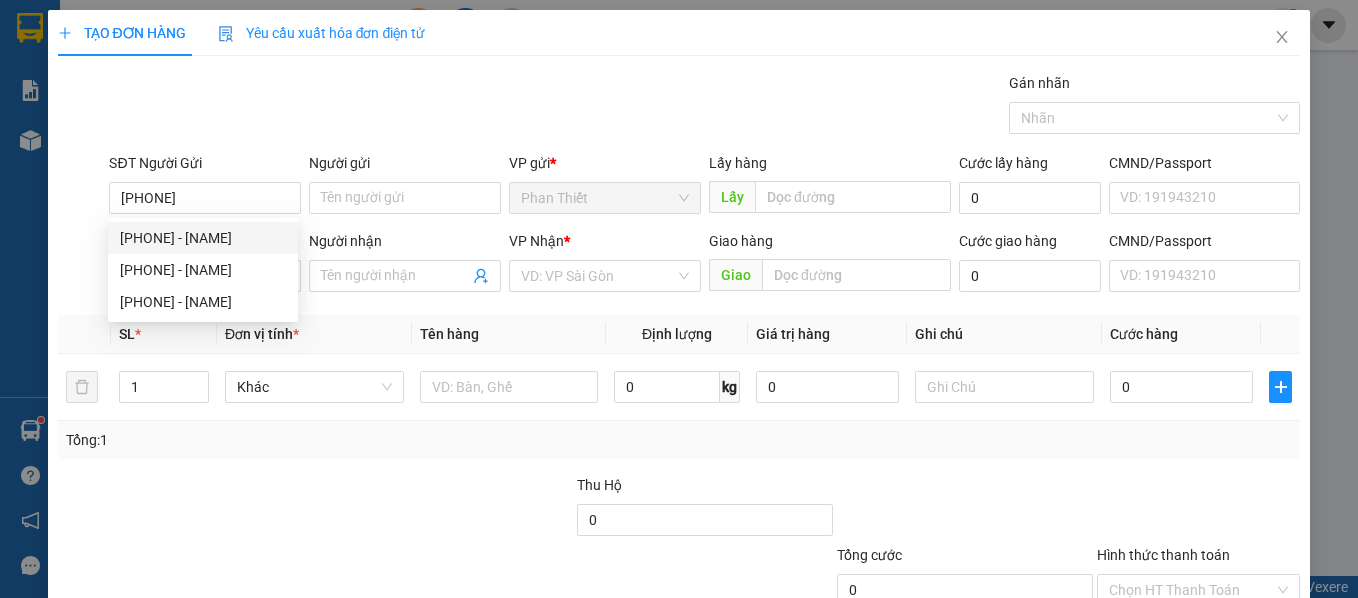 click on "[PHONE] - [NAME]" at bounding box center (203, 238) 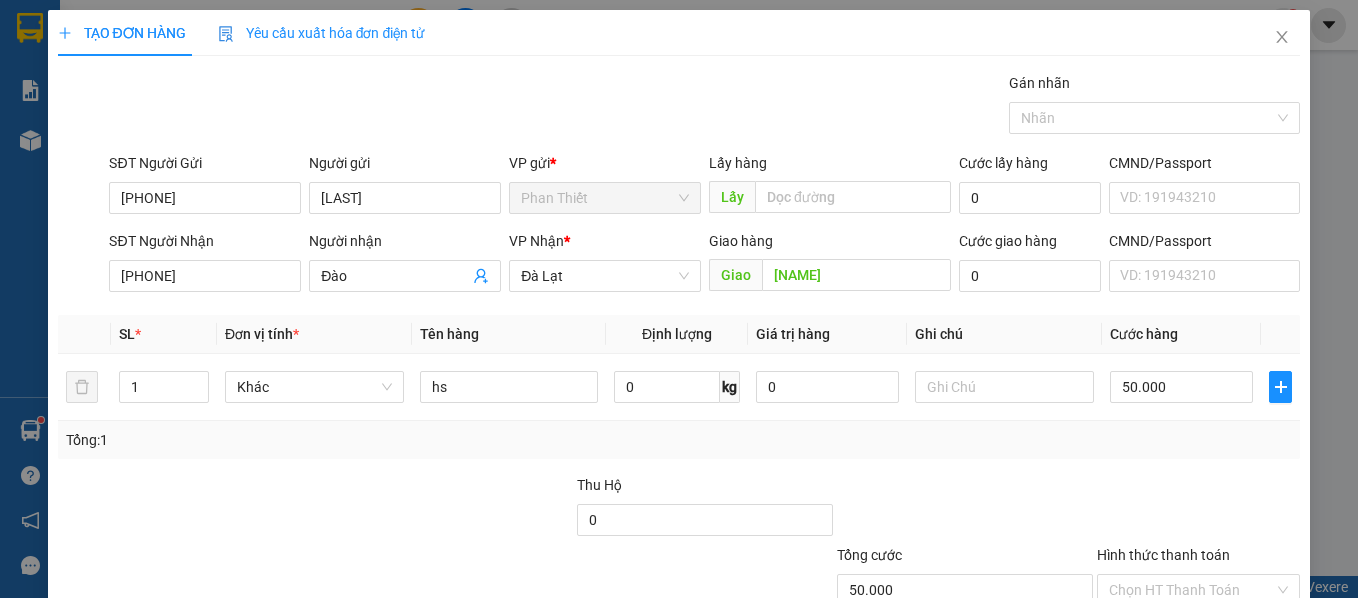 type on "[PHONE]" 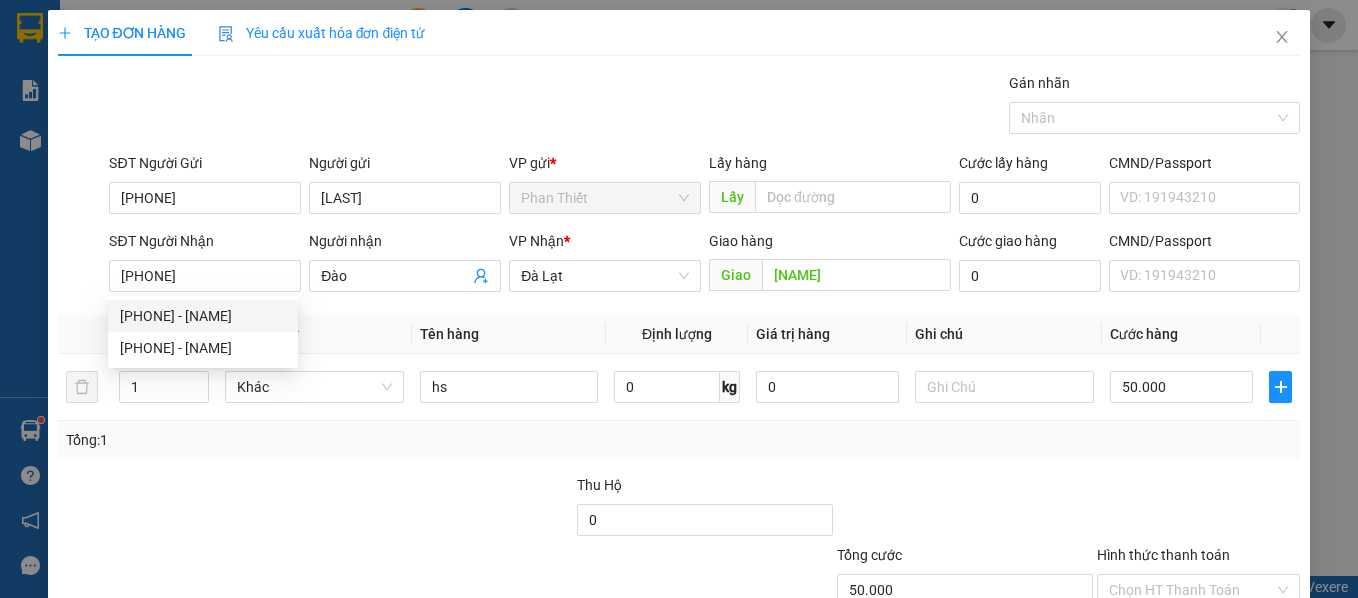 click on "[PHONE] - [NAME]" at bounding box center [0, 0] 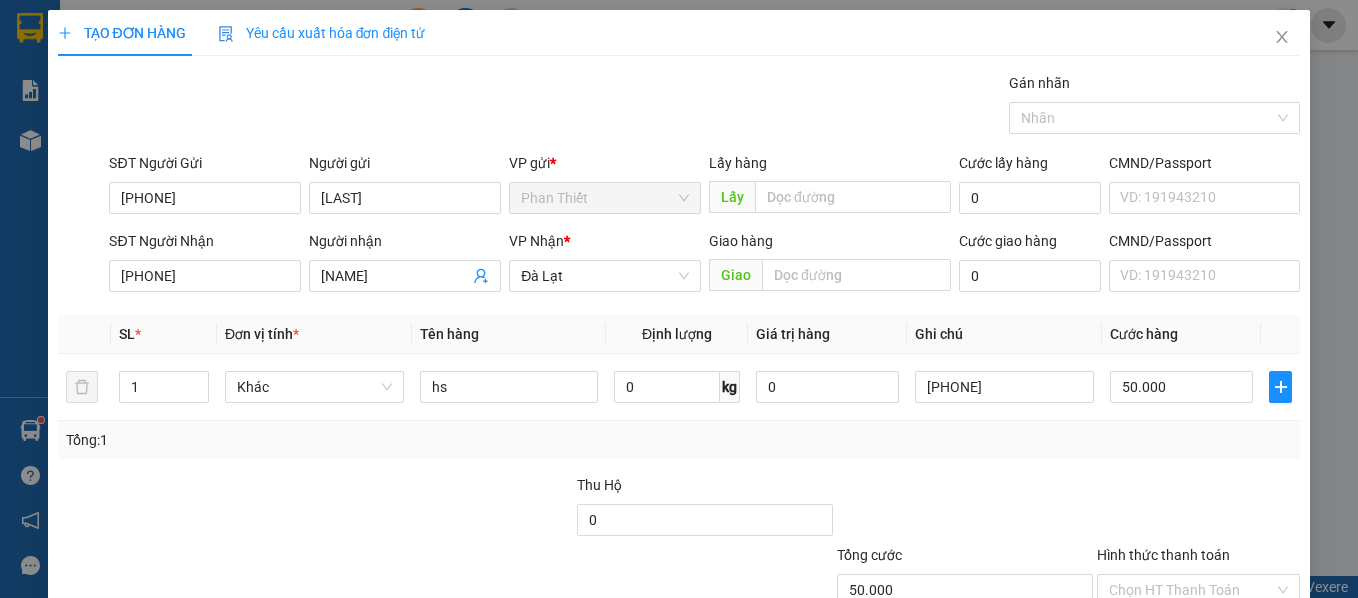 type on "[PHONE]" 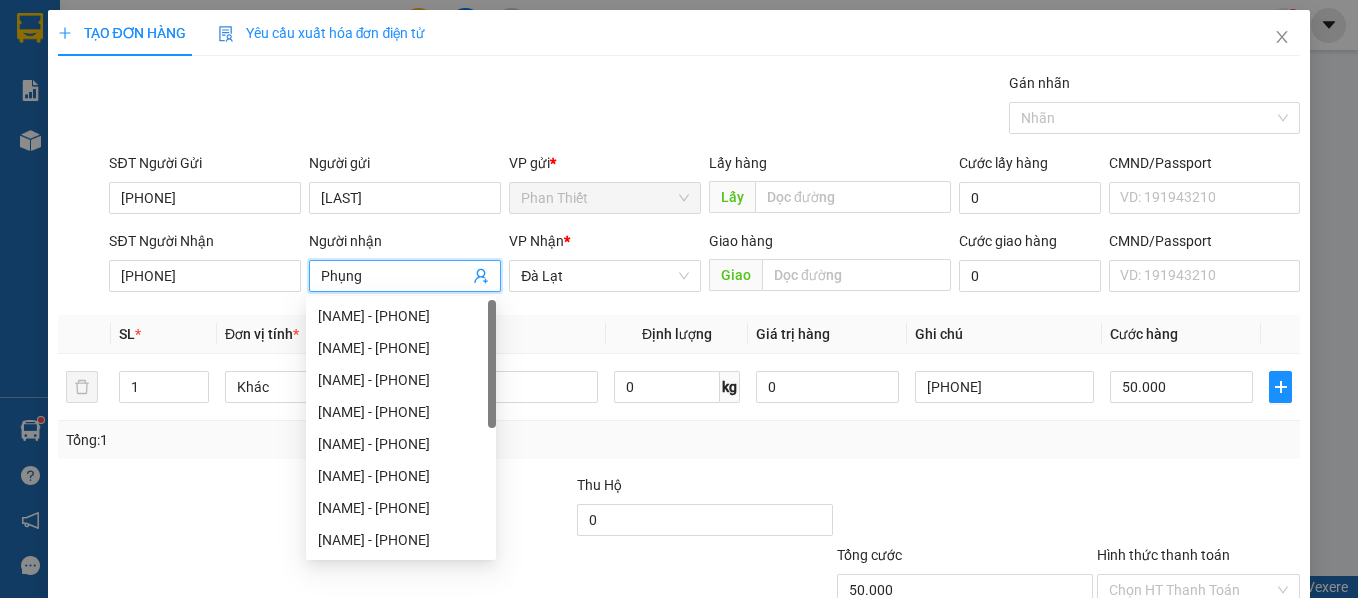 type on "Phụng" 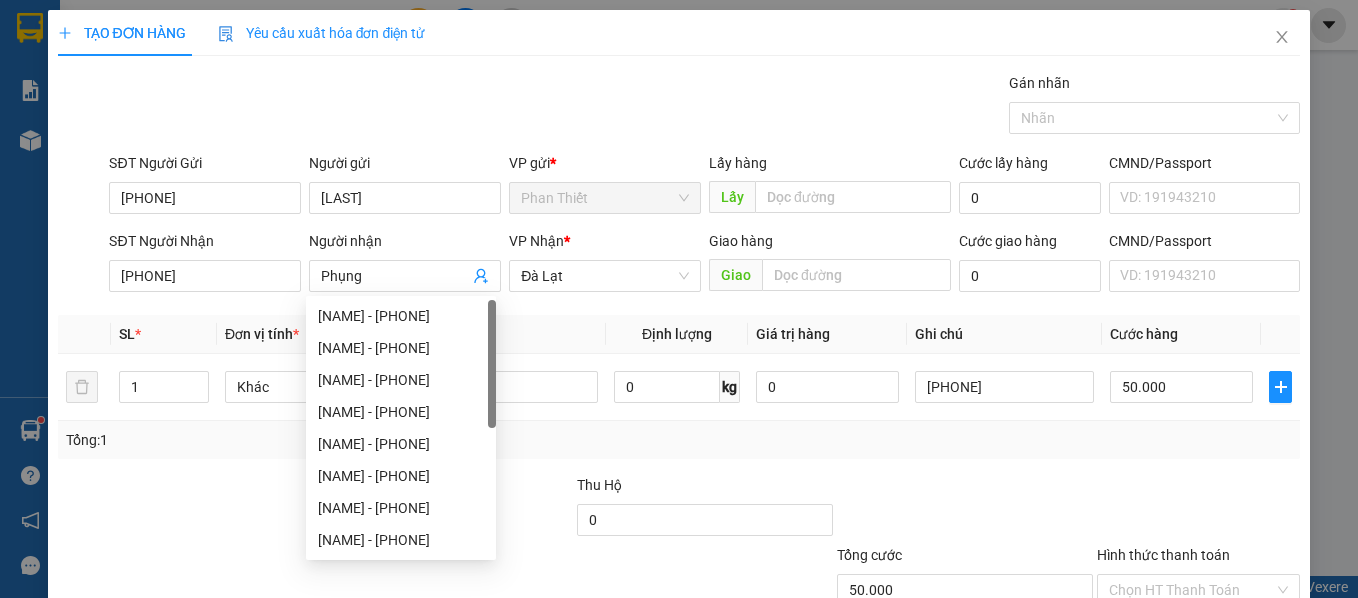 click on "Định lượng" at bounding box center (677, 334) 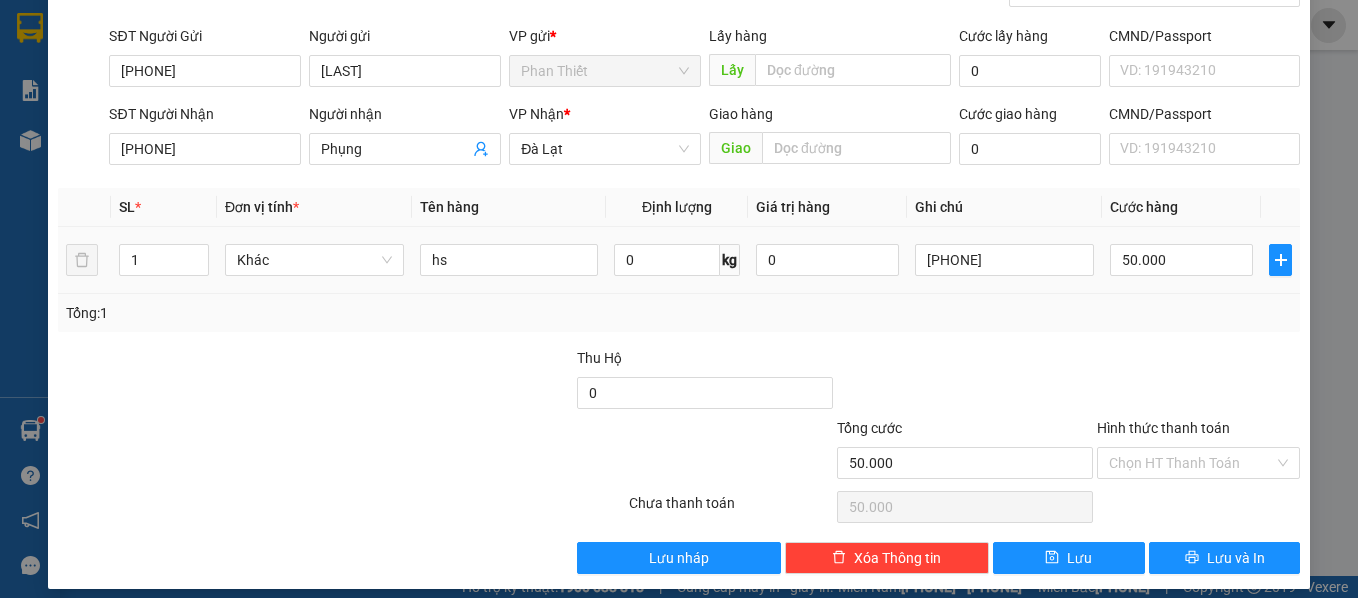 scroll, scrollTop: 142, scrollLeft: 0, axis: vertical 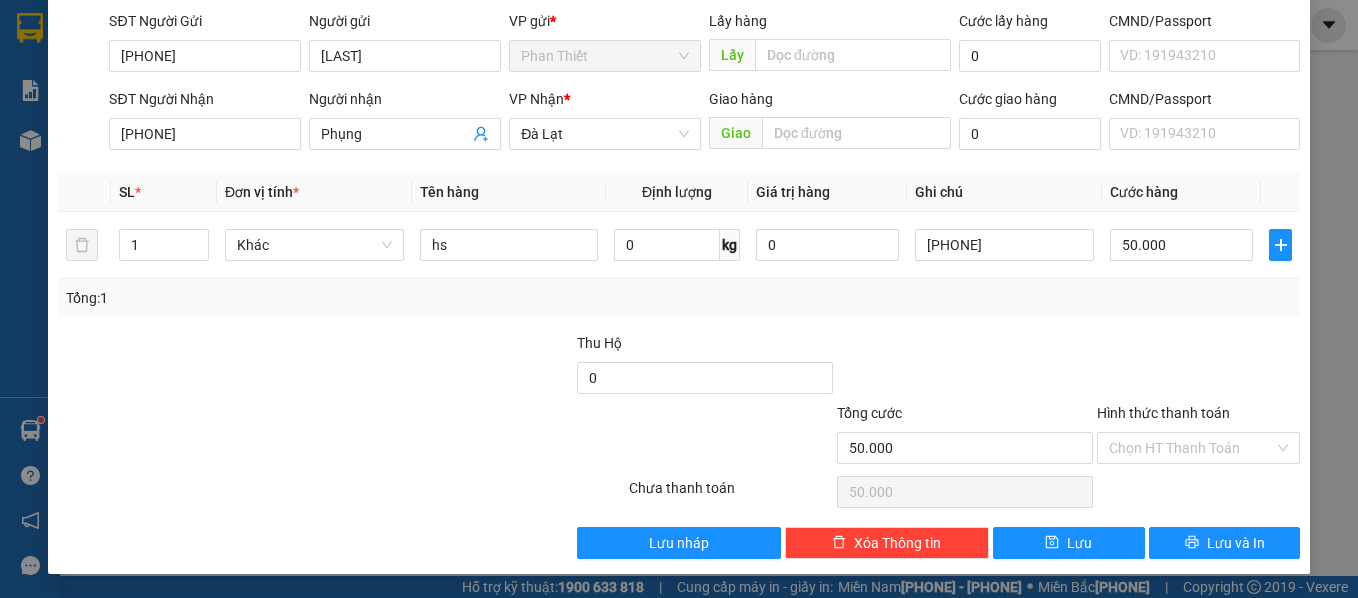 click on "Tổng:  1" at bounding box center (296, 298) 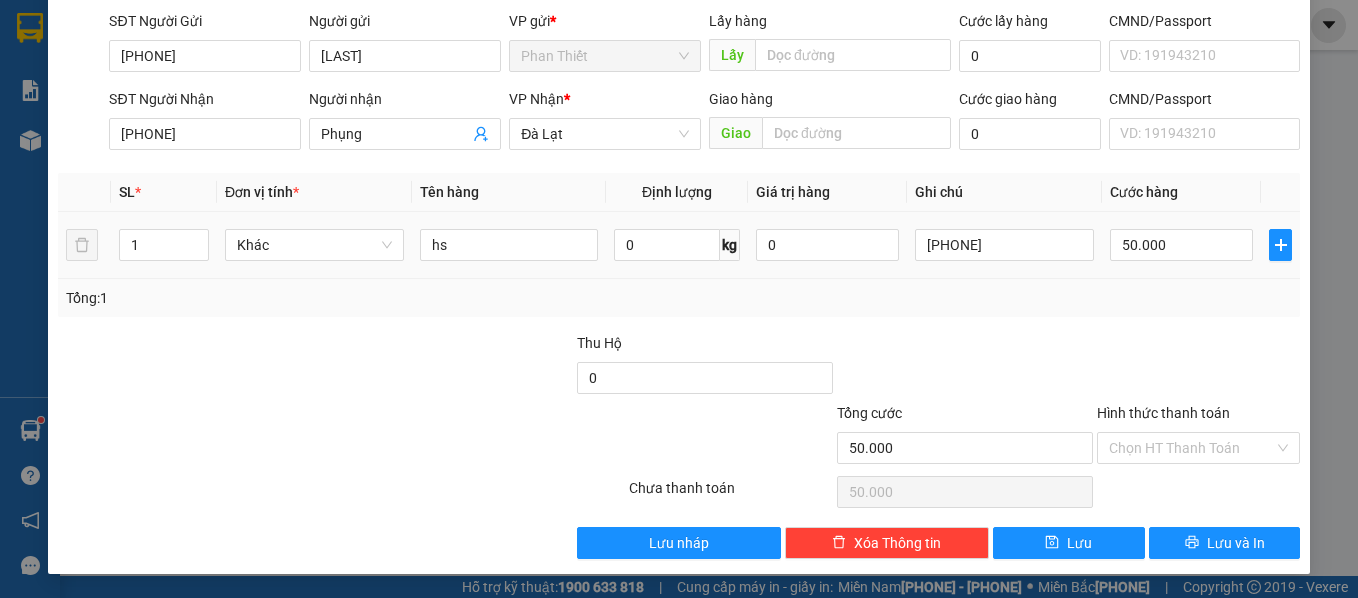 click on "50.000" at bounding box center [509, 245] 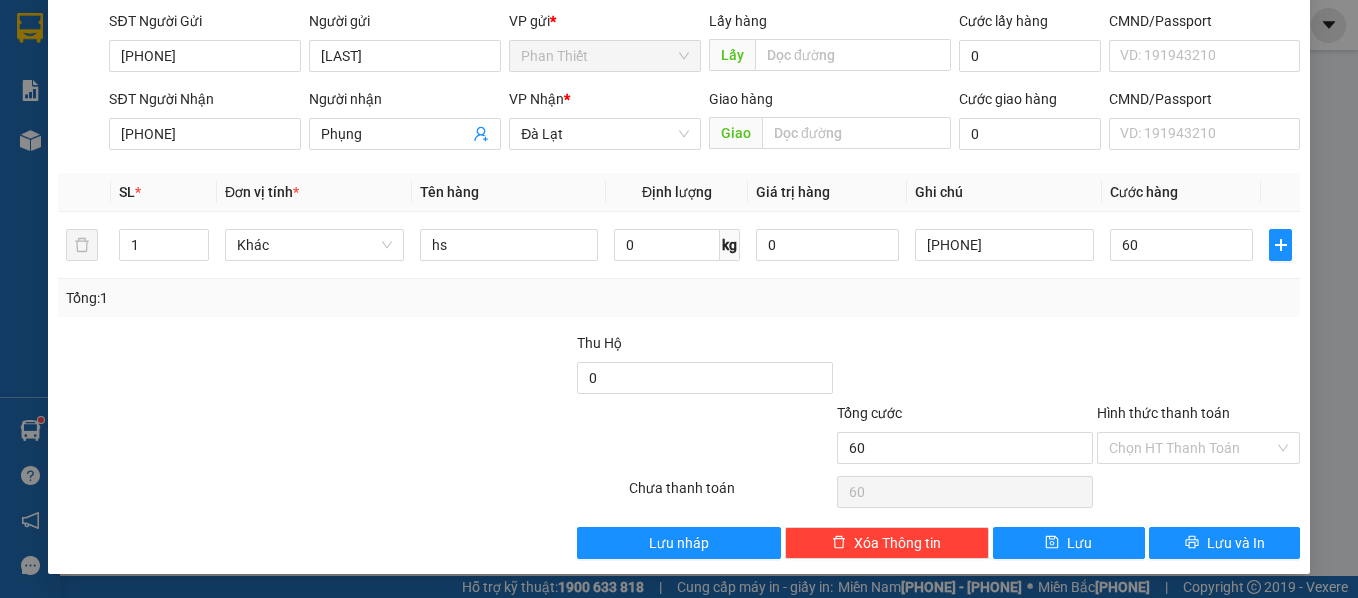 type on "60" 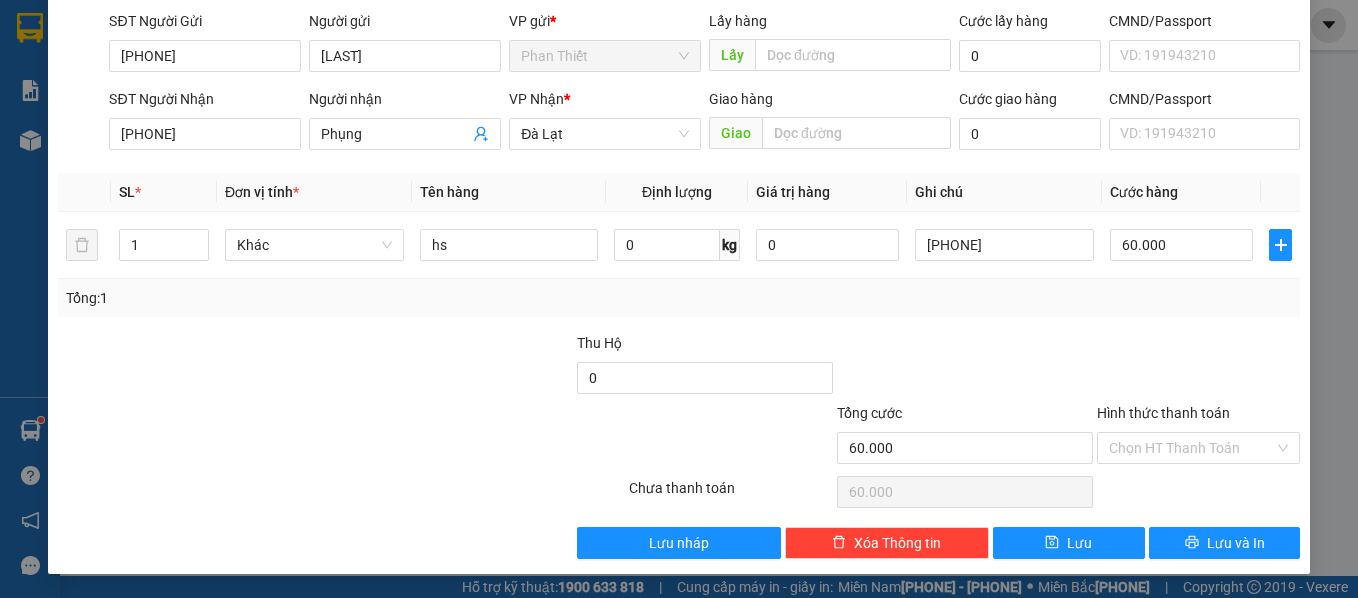 click on "0918825999 [NAME] VP gửi  * Phan Thiết Lấy hàng Lấy Cước lấy hàng 0 CMND/Passport VD: [ID] SĐT Người Nhận [PHONE] Người nhận [NAME] VP Nhận  * Đà Lạt Giao hàng Giao Cước giao hàng 0 CMND/Passport VD: [ID] SL  * Đơn vị tính  * Tên hàng  Định lượng Giá trị hàng Ghi chú Cước hàng                   1 Khác hs 0 kg 0 0918825999 60.000 Tổng:  1 Thu Hộ 0 Tổng cước 60.000 Hình thức thanh toán Chọn HT Thanh Toán Số tiền thu trước 0 Chưa thanh toán 60.000 Chọn HT Thanh Toán Lưu nháp Xóa Thông tin Lưu Lưu và In" at bounding box center (679, 244) 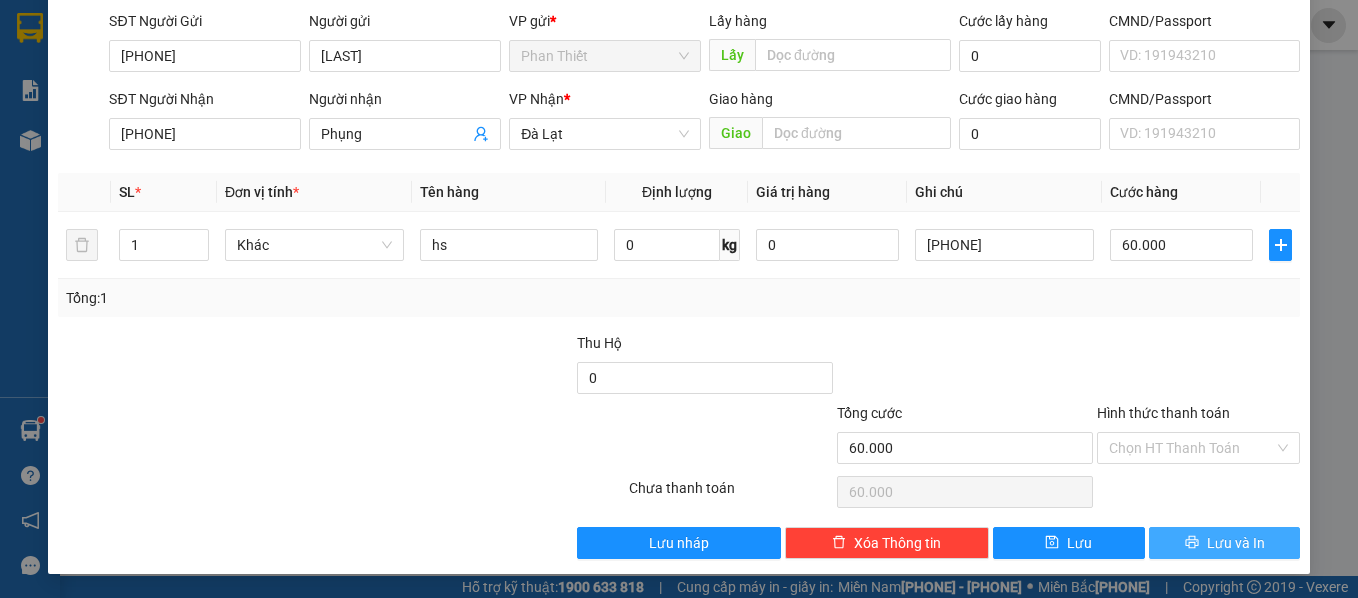 click on "Lưu và In" at bounding box center [1236, 543] 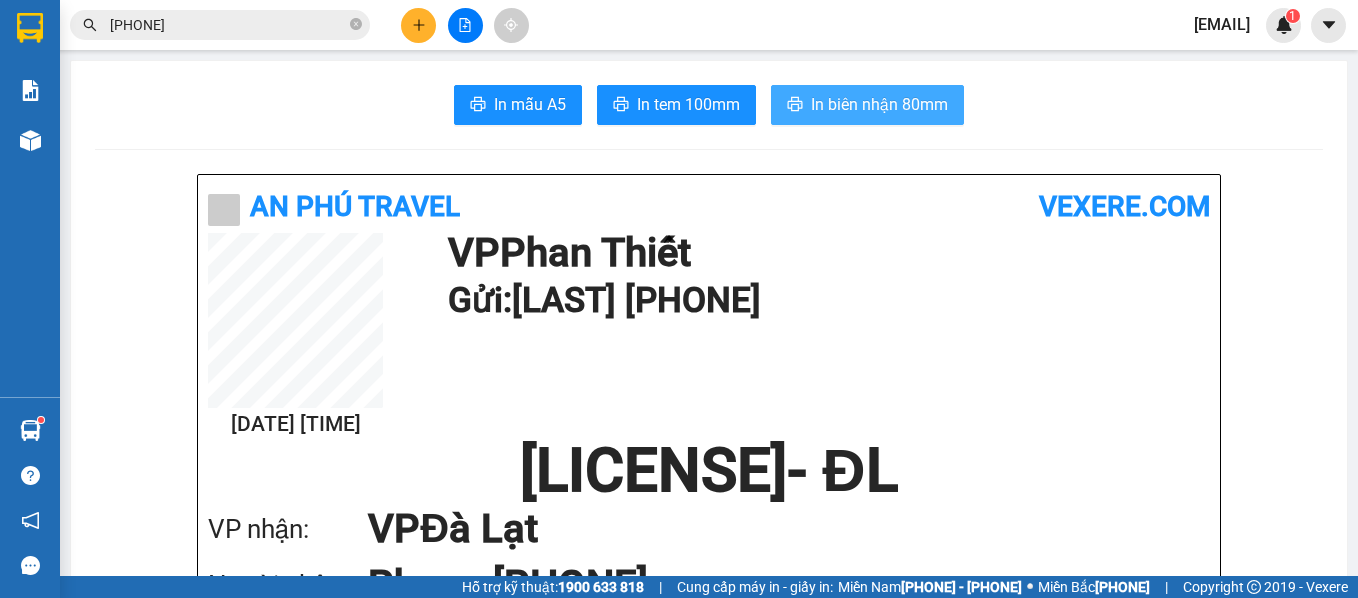 drag, startPoint x: 863, startPoint y: 97, endPoint x: 946, endPoint y: 143, distance: 94.89468 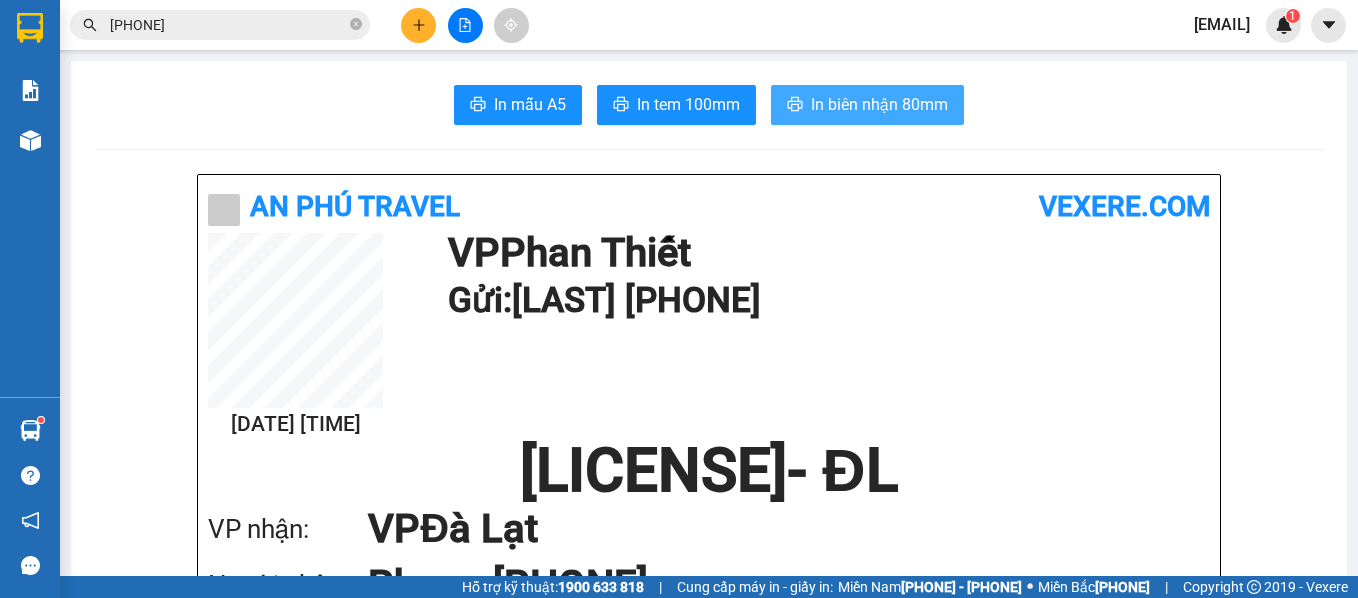 scroll, scrollTop: 0, scrollLeft: 0, axis: both 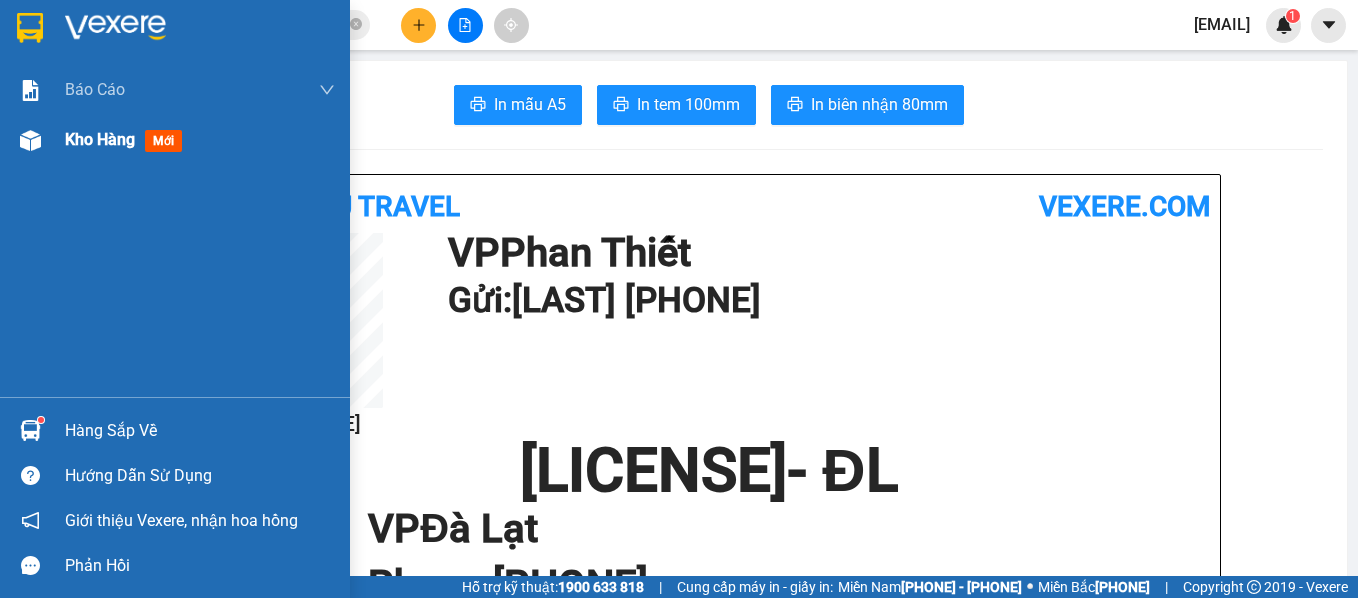 click on "Kho hàng" at bounding box center [100, 139] 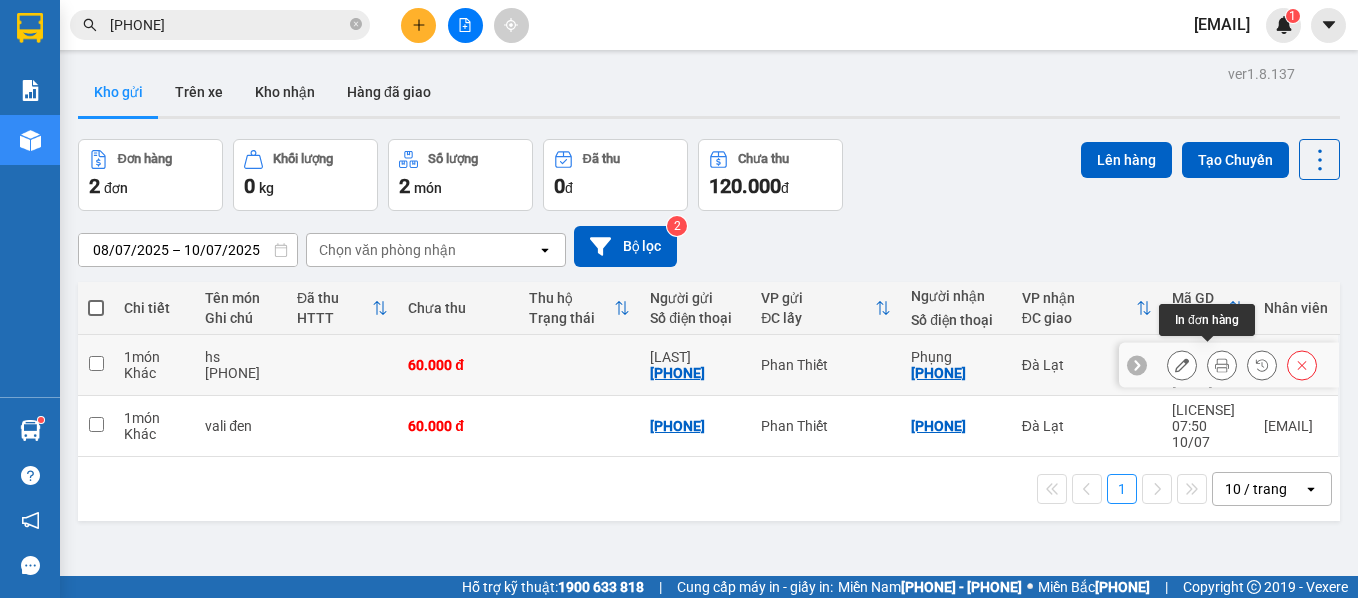 click at bounding box center (1222, 365) 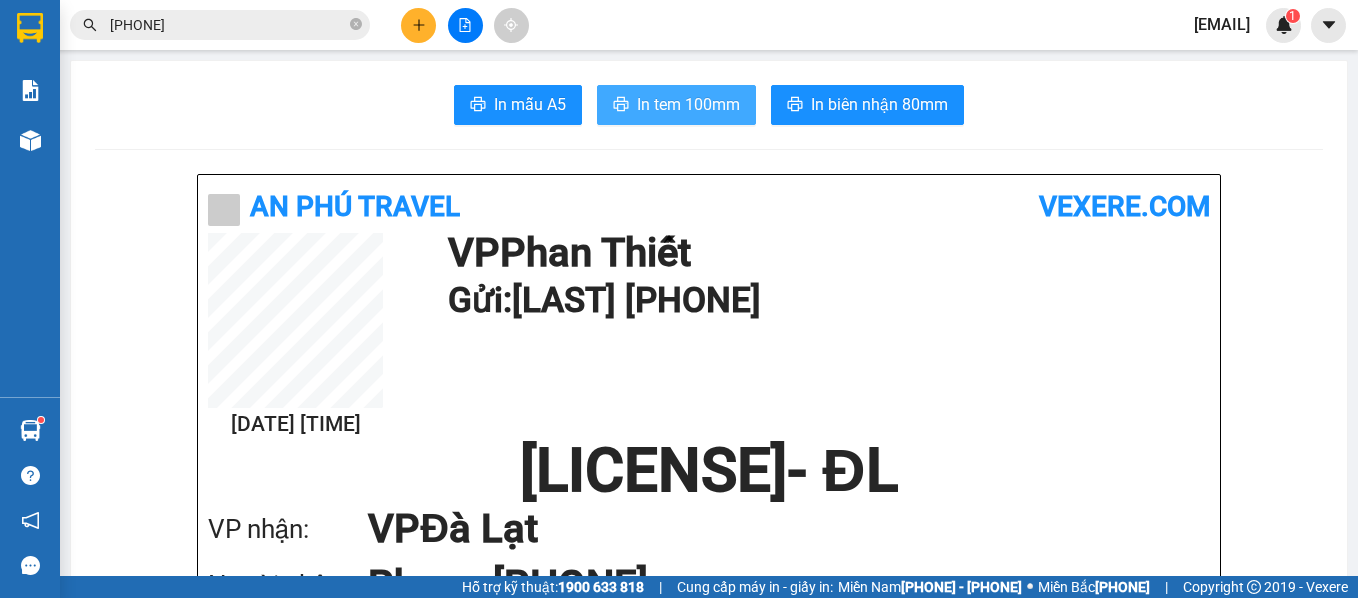 click on "In tem 100mm" at bounding box center (530, 104) 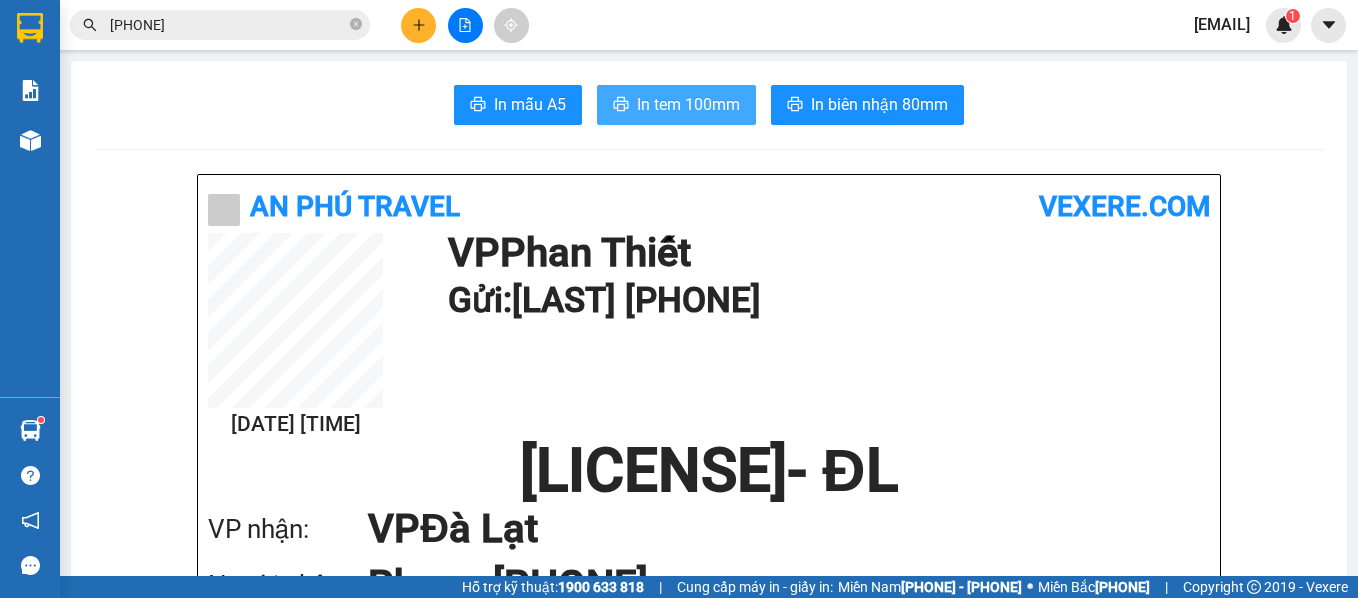 scroll, scrollTop: 0, scrollLeft: 0, axis: both 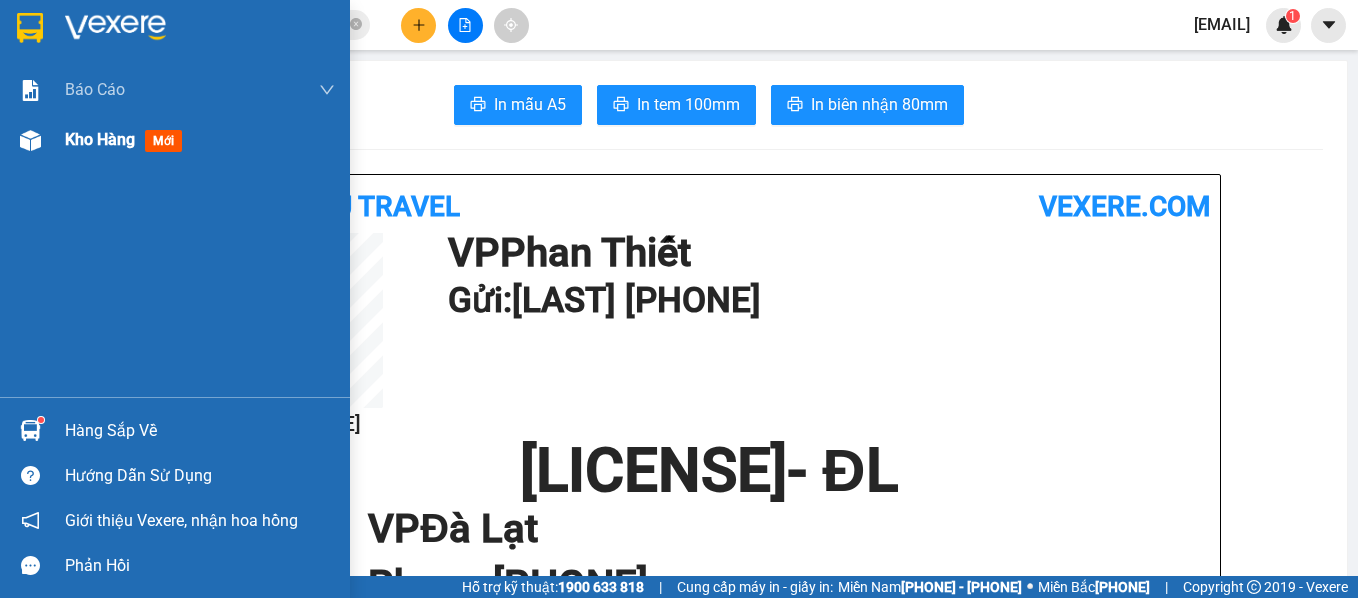 click on "Kho hàng mới" at bounding box center (175, 90) 